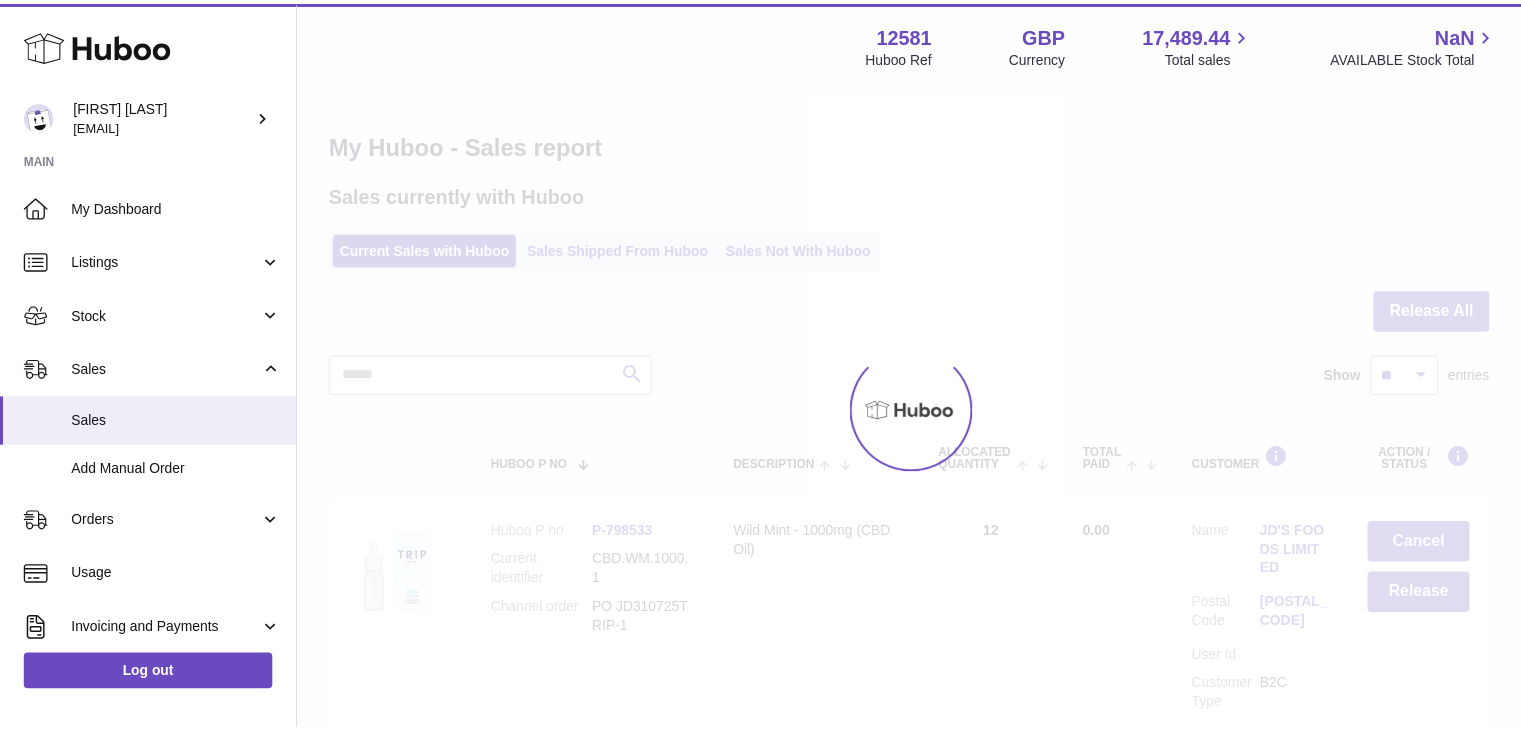 scroll, scrollTop: 0, scrollLeft: 0, axis: both 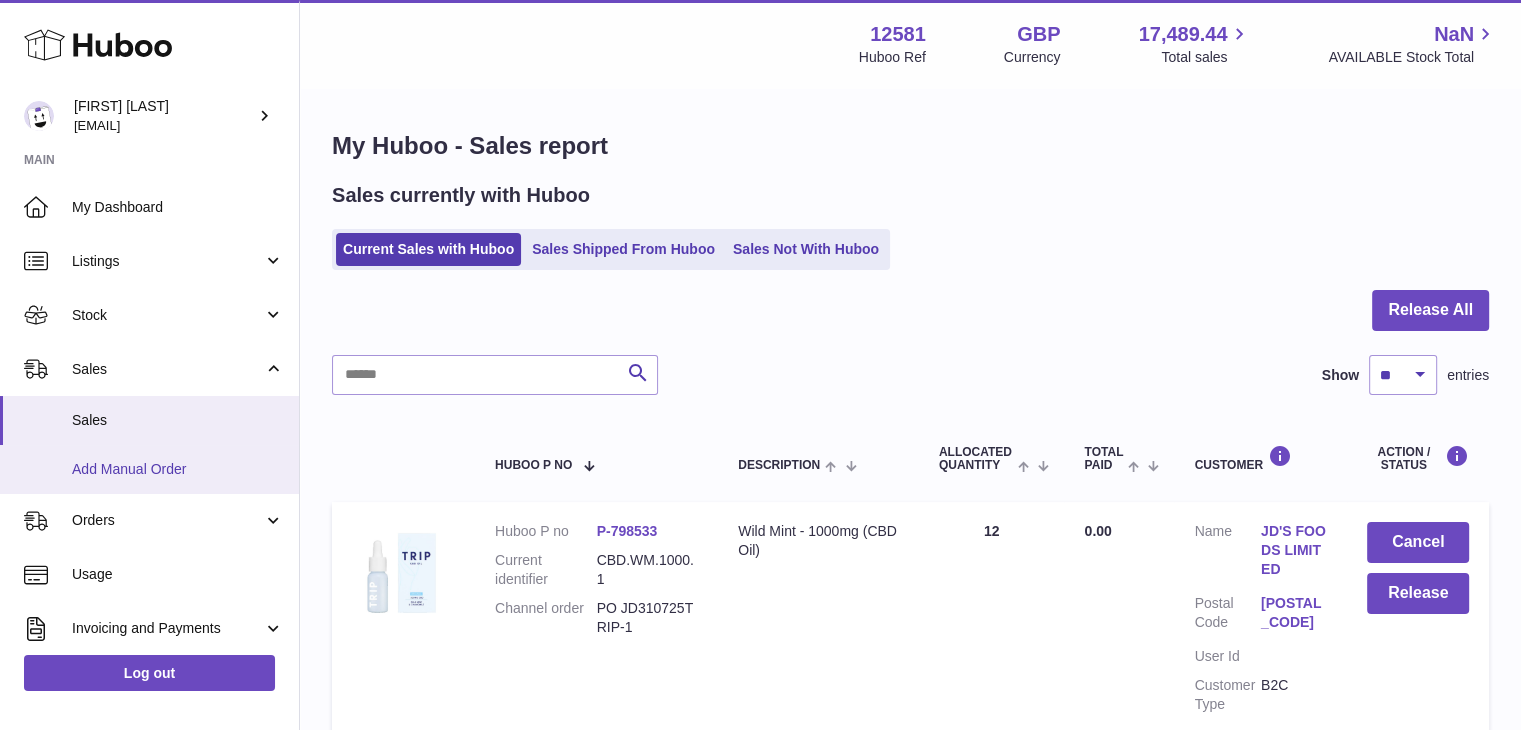 click on "Add Manual Order" at bounding box center [178, 469] 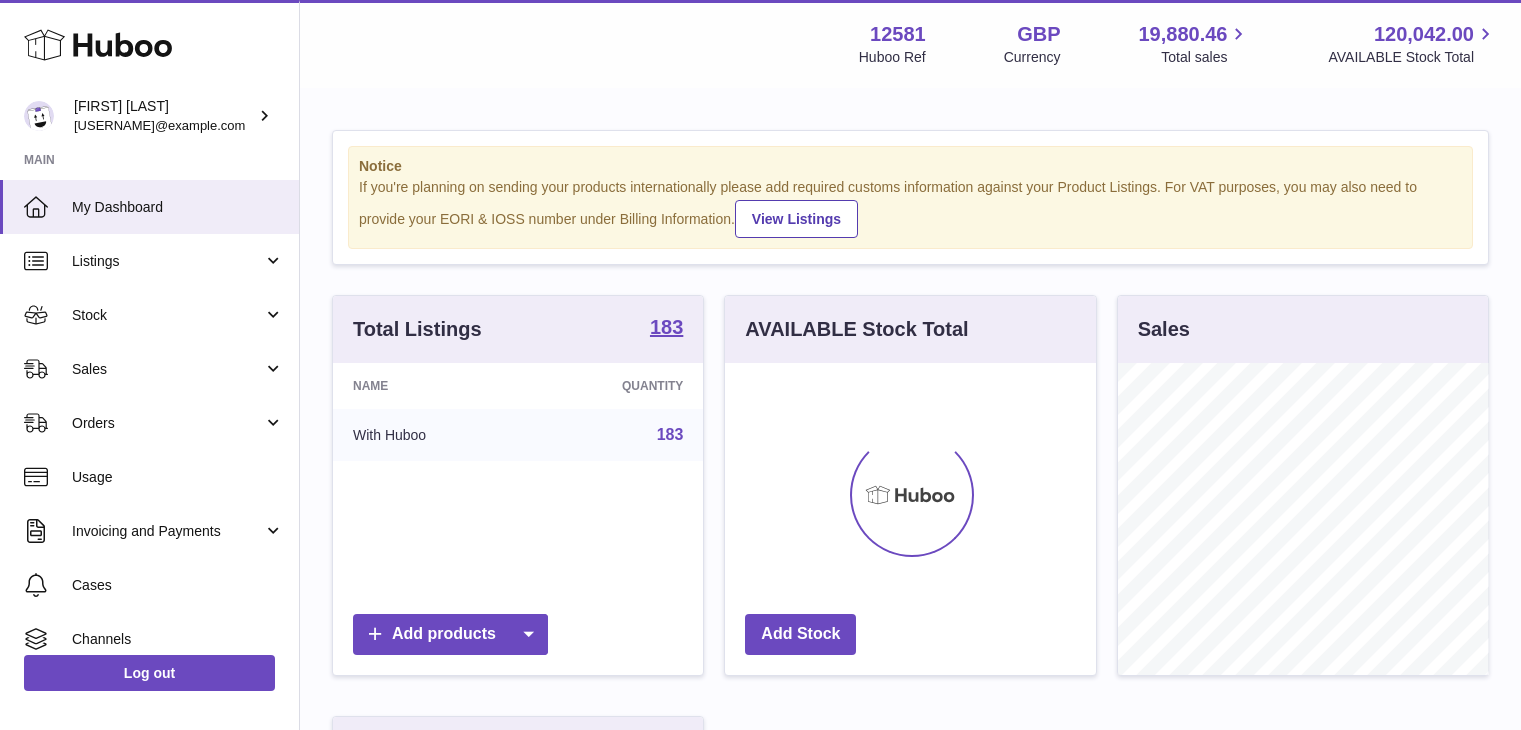 scroll, scrollTop: 0, scrollLeft: 0, axis: both 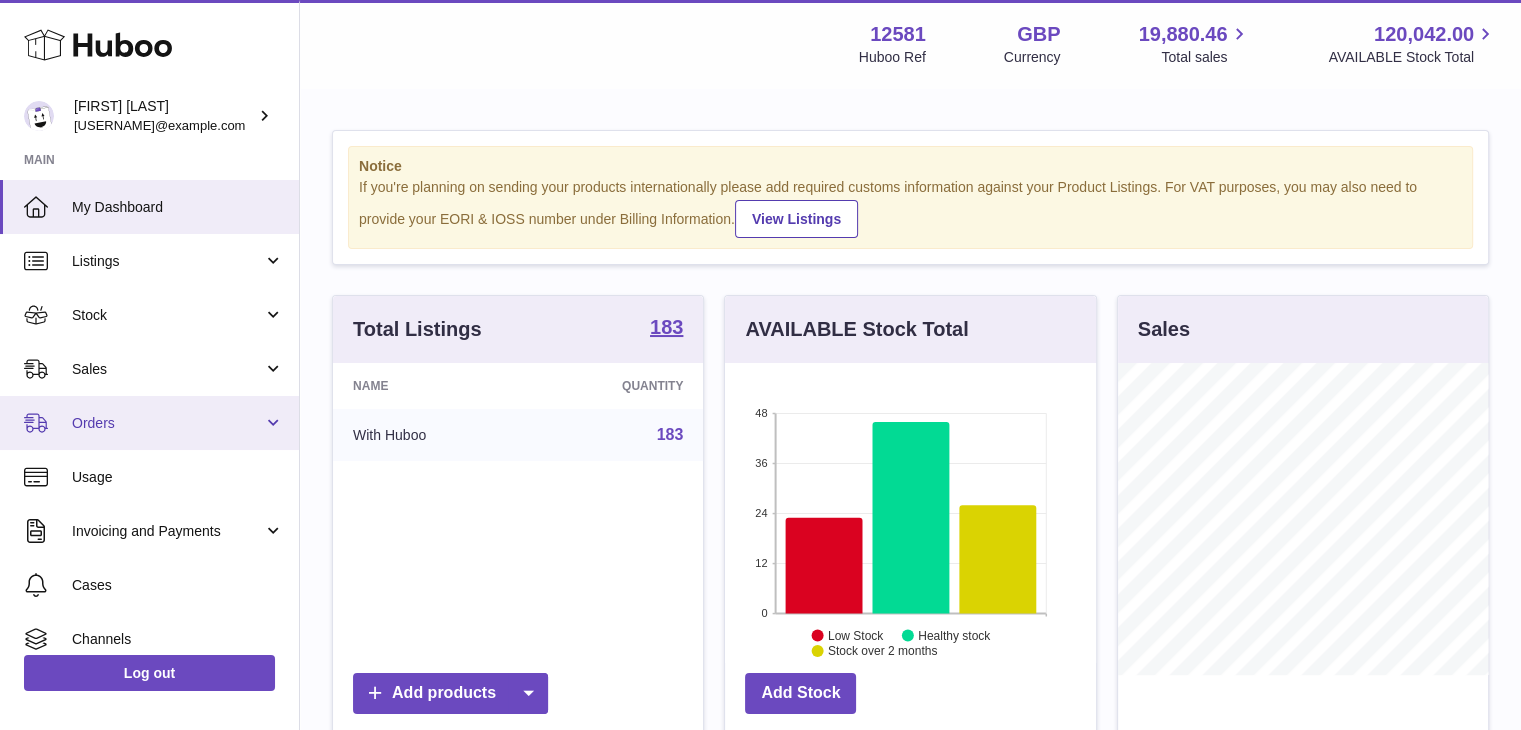 click on "Orders" at bounding box center (149, 423) 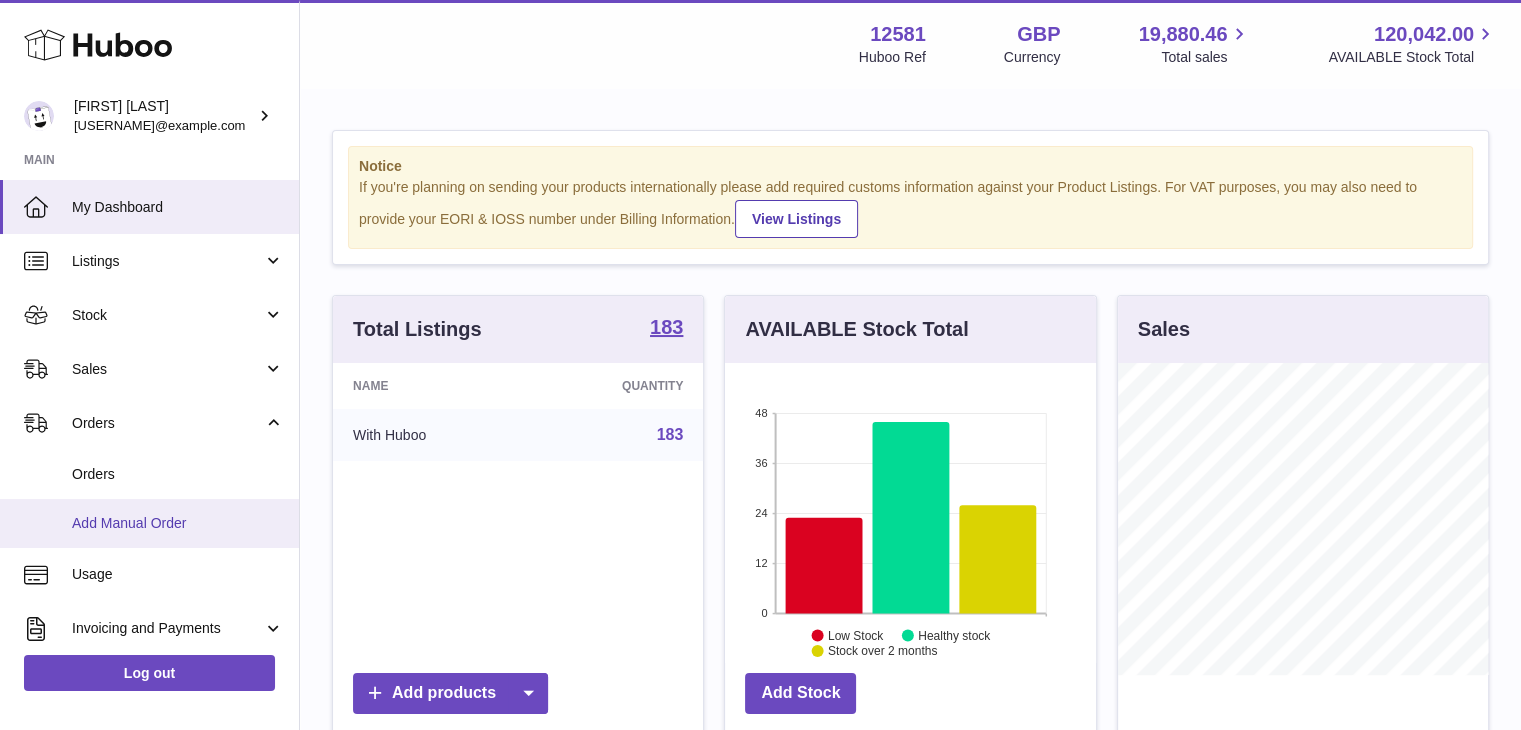 click on "Add Manual Order" at bounding box center [178, 523] 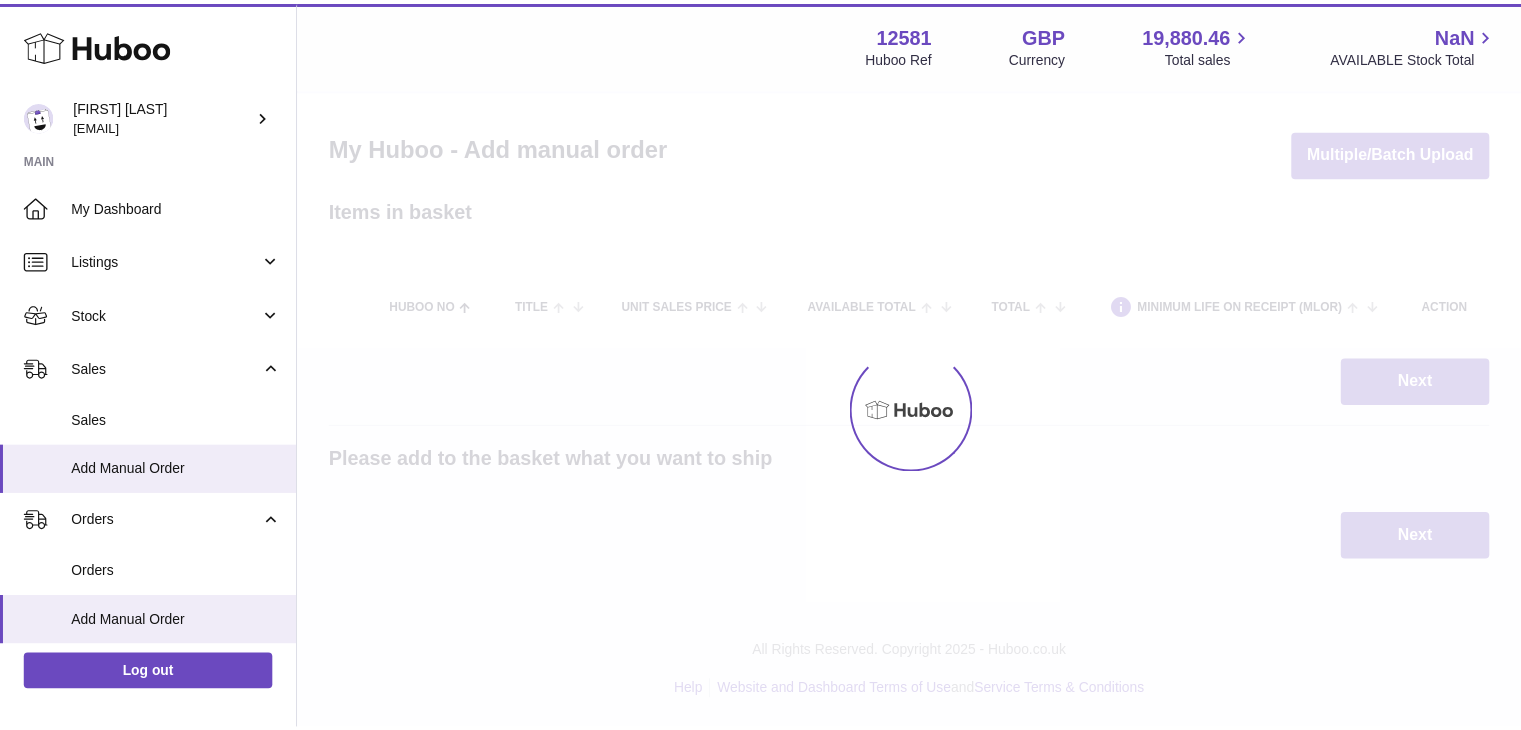 scroll, scrollTop: 0, scrollLeft: 0, axis: both 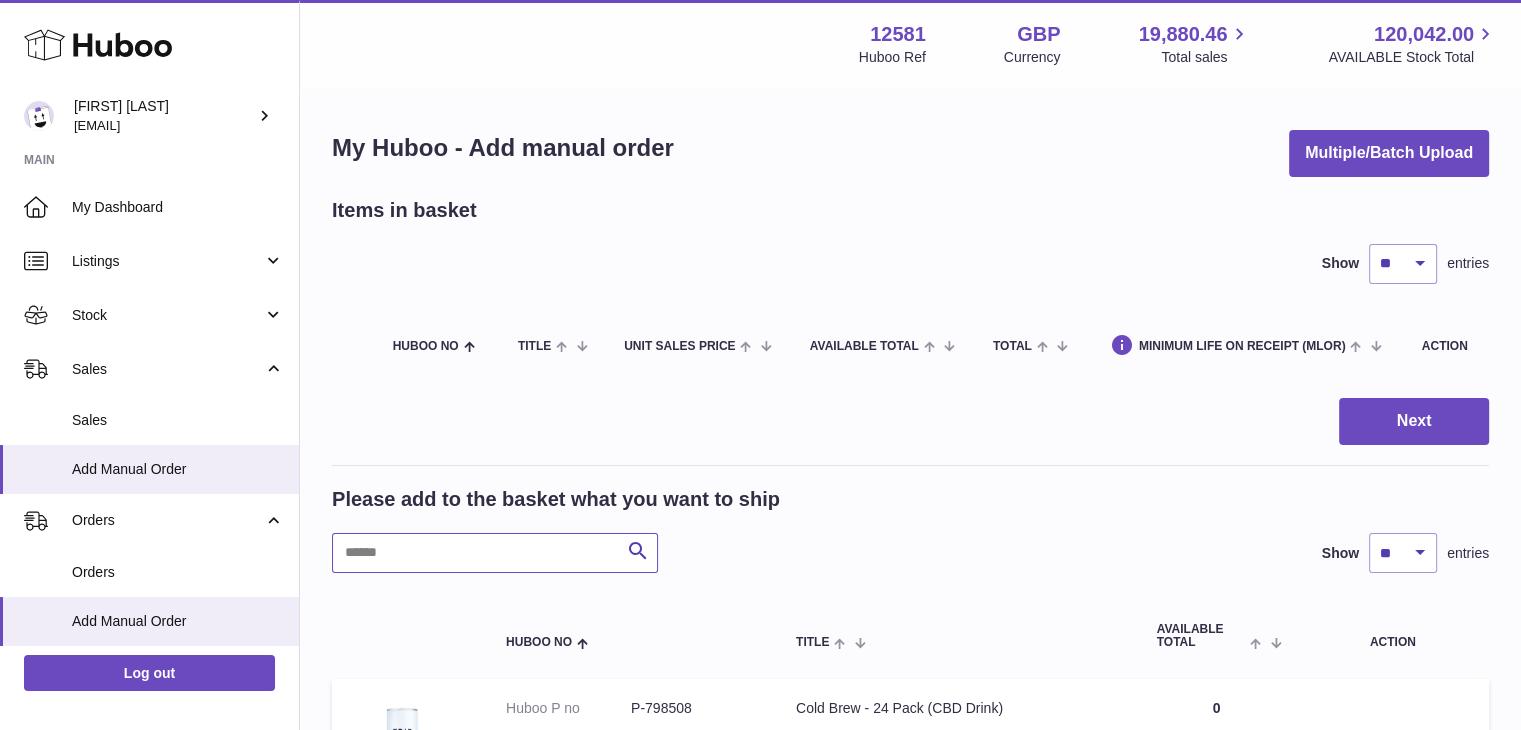 click at bounding box center [495, 553] 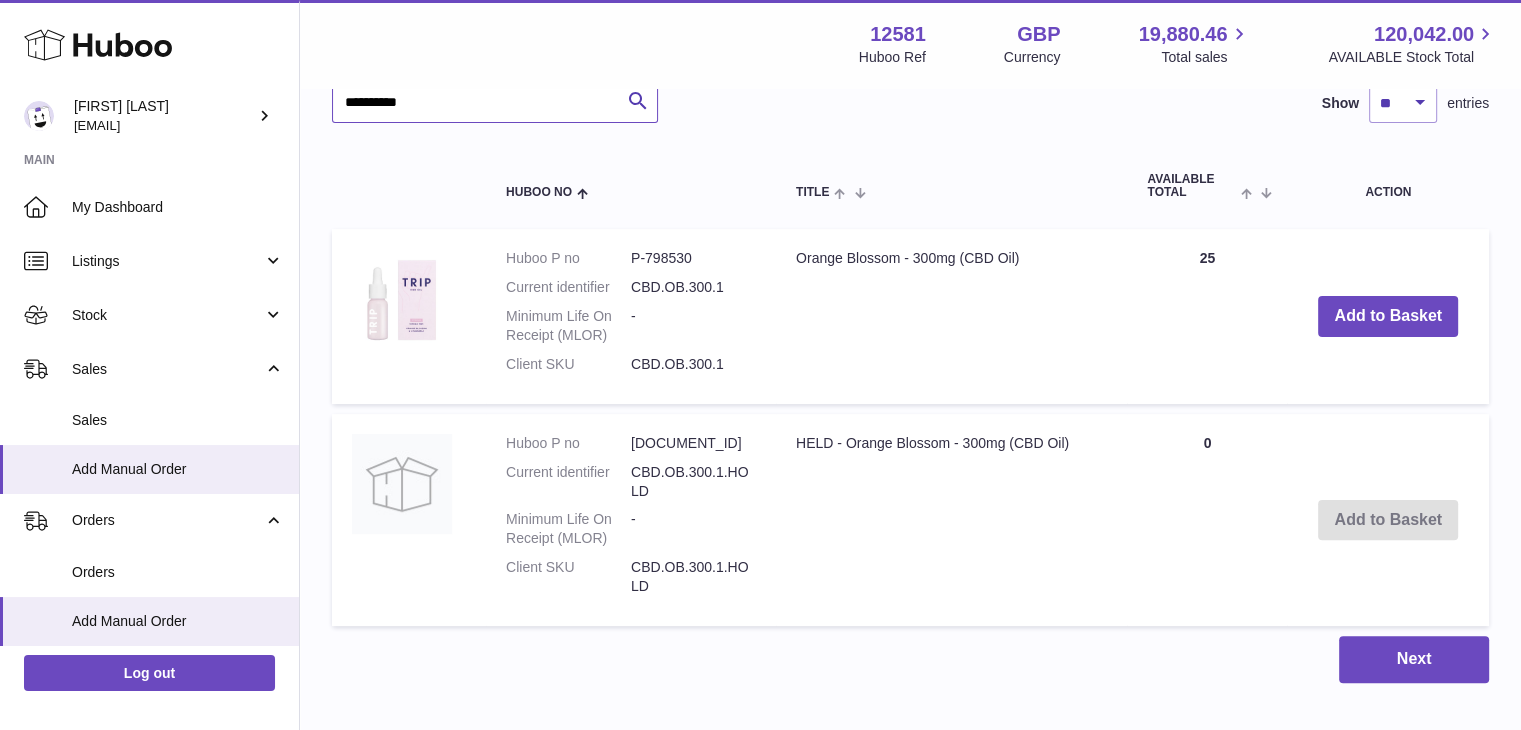 scroll, scrollTop: 446, scrollLeft: 0, axis: vertical 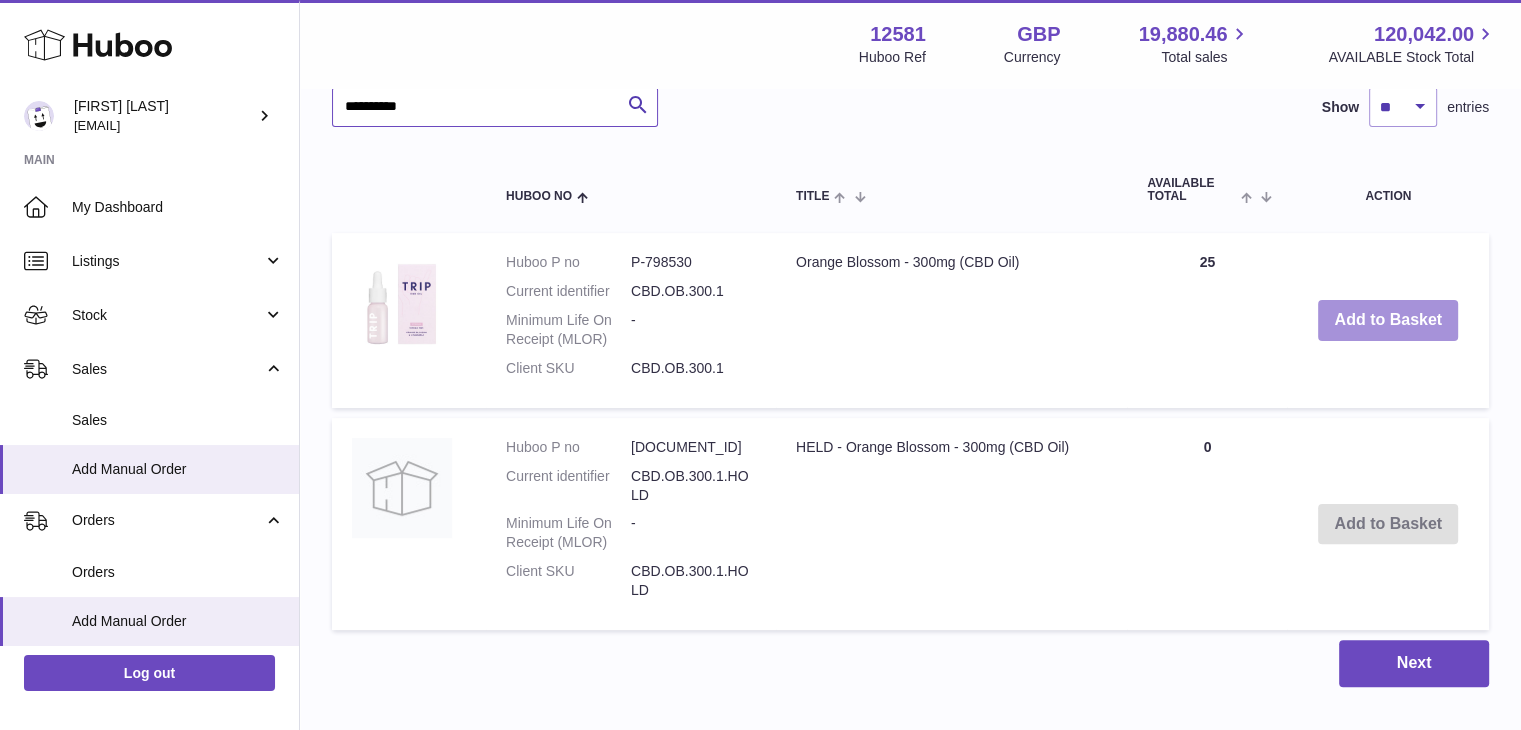 type on "**********" 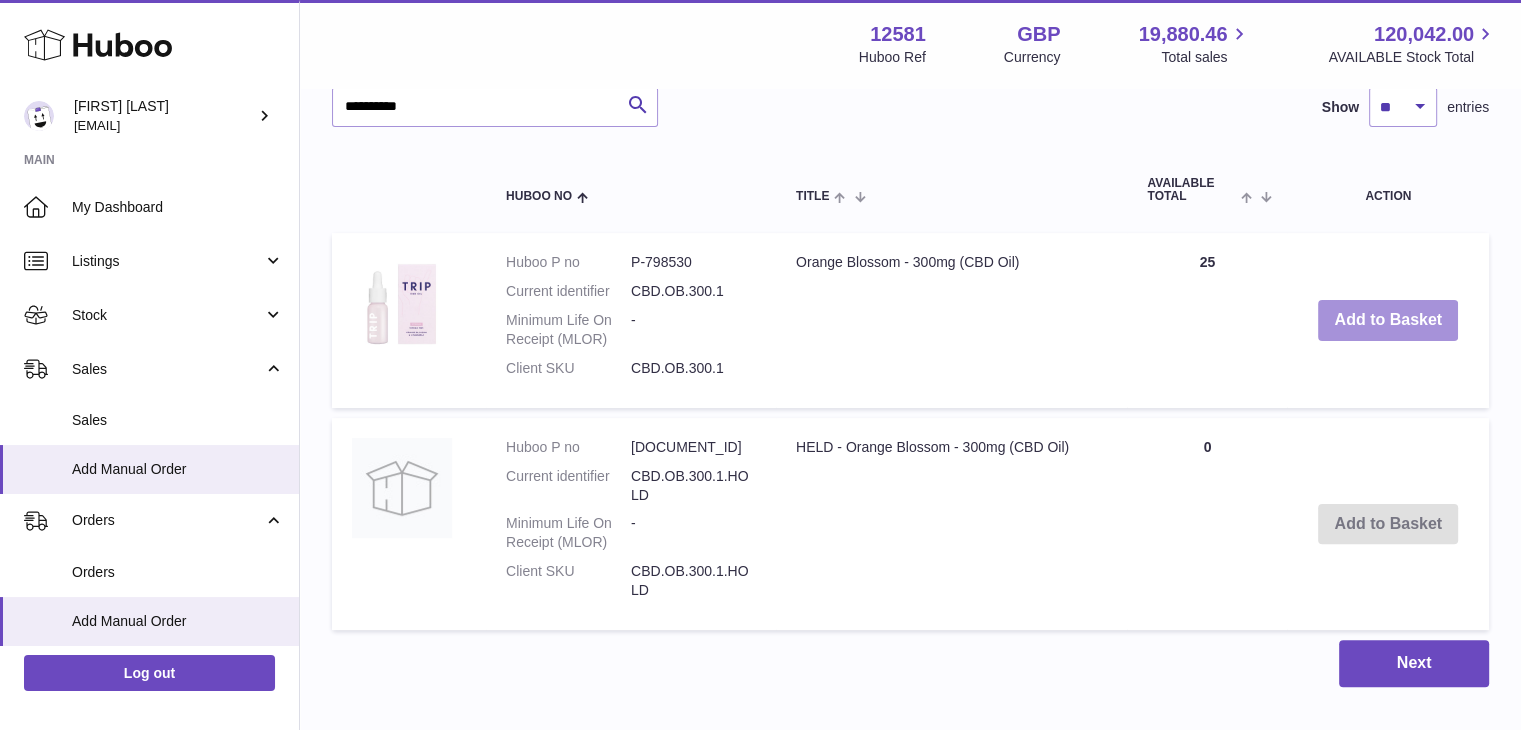 click on "Add to Basket" at bounding box center (1388, 320) 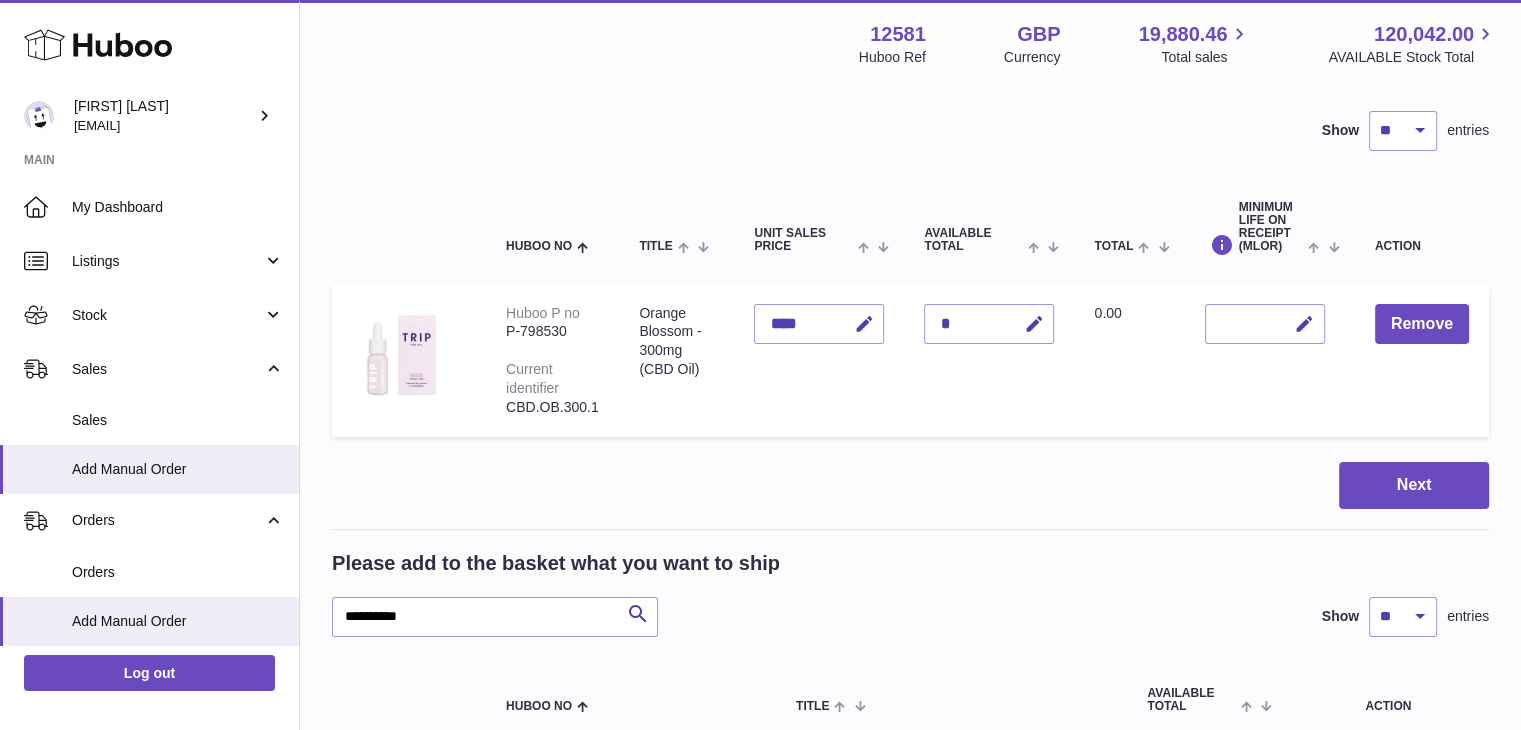 scroll, scrollTop: 121, scrollLeft: 0, axis: vertical 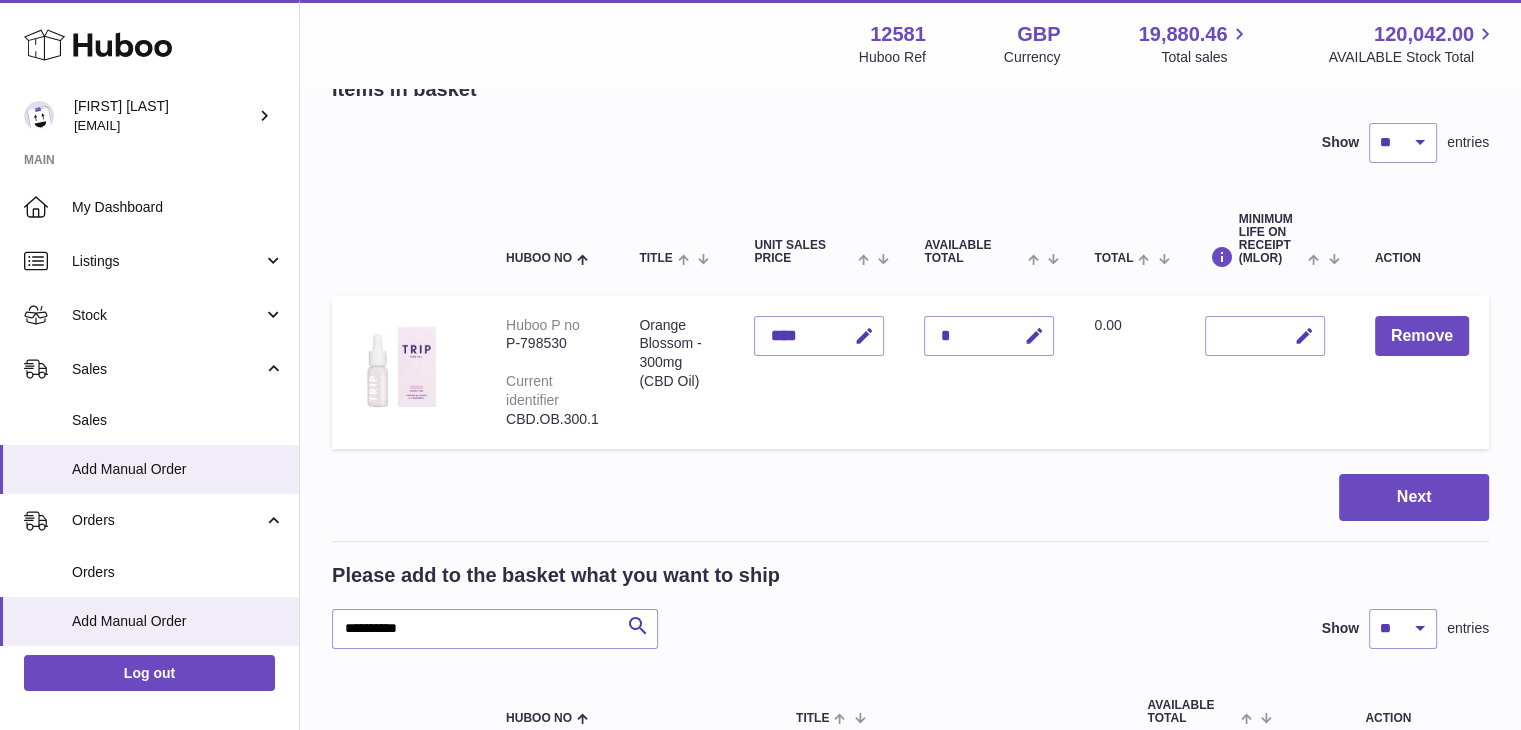 click on "*" at bounding box center [989, 336] 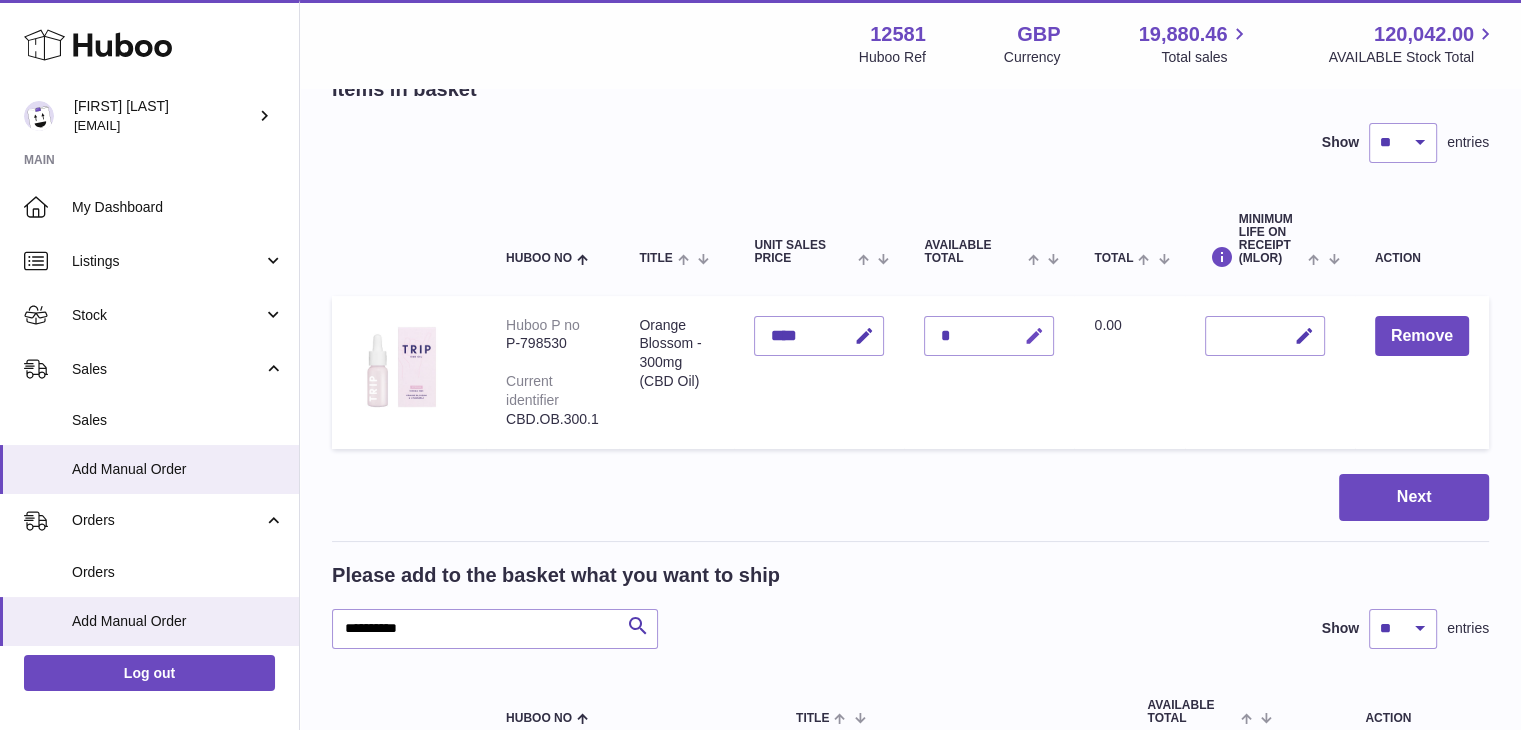 click at bounding box center (1033, 336) 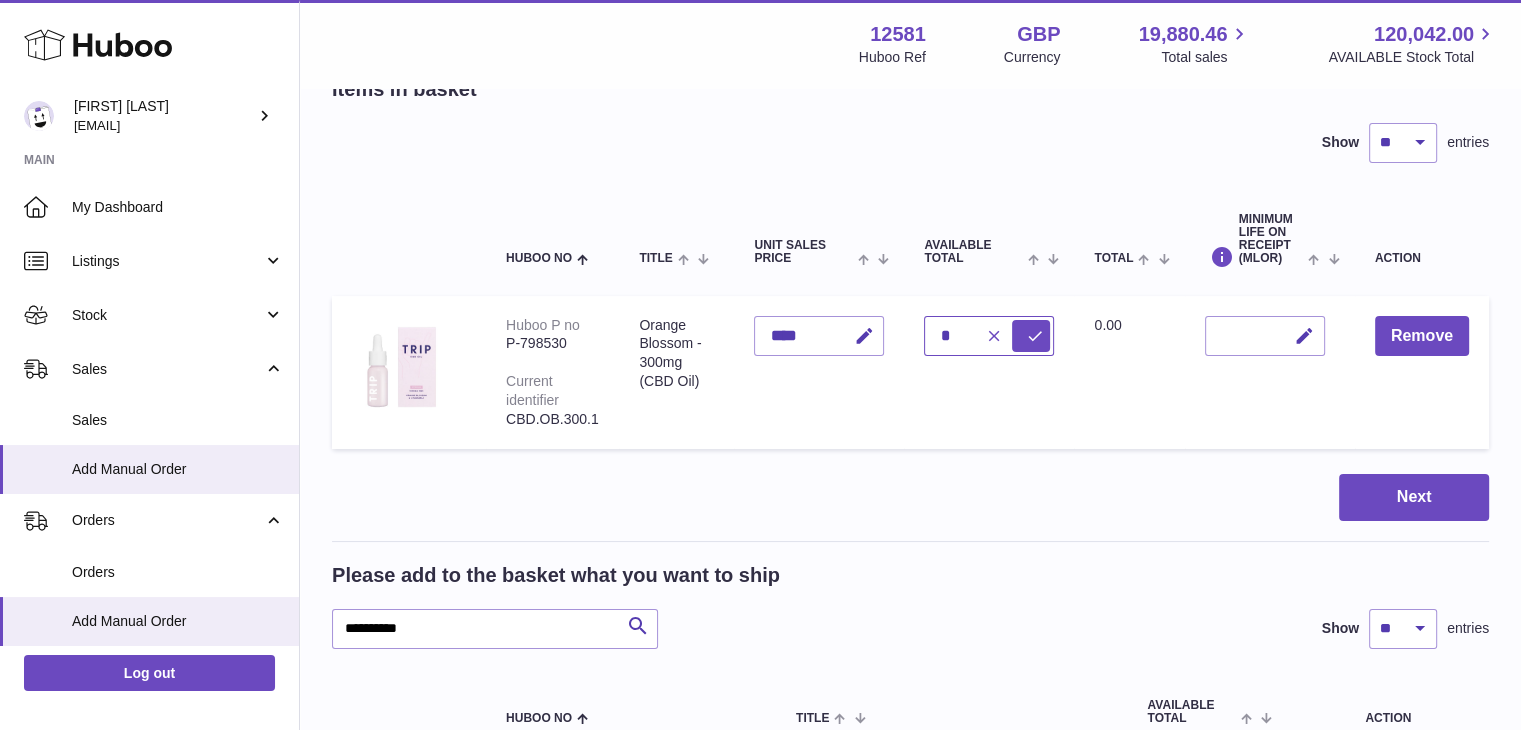 type on "*" 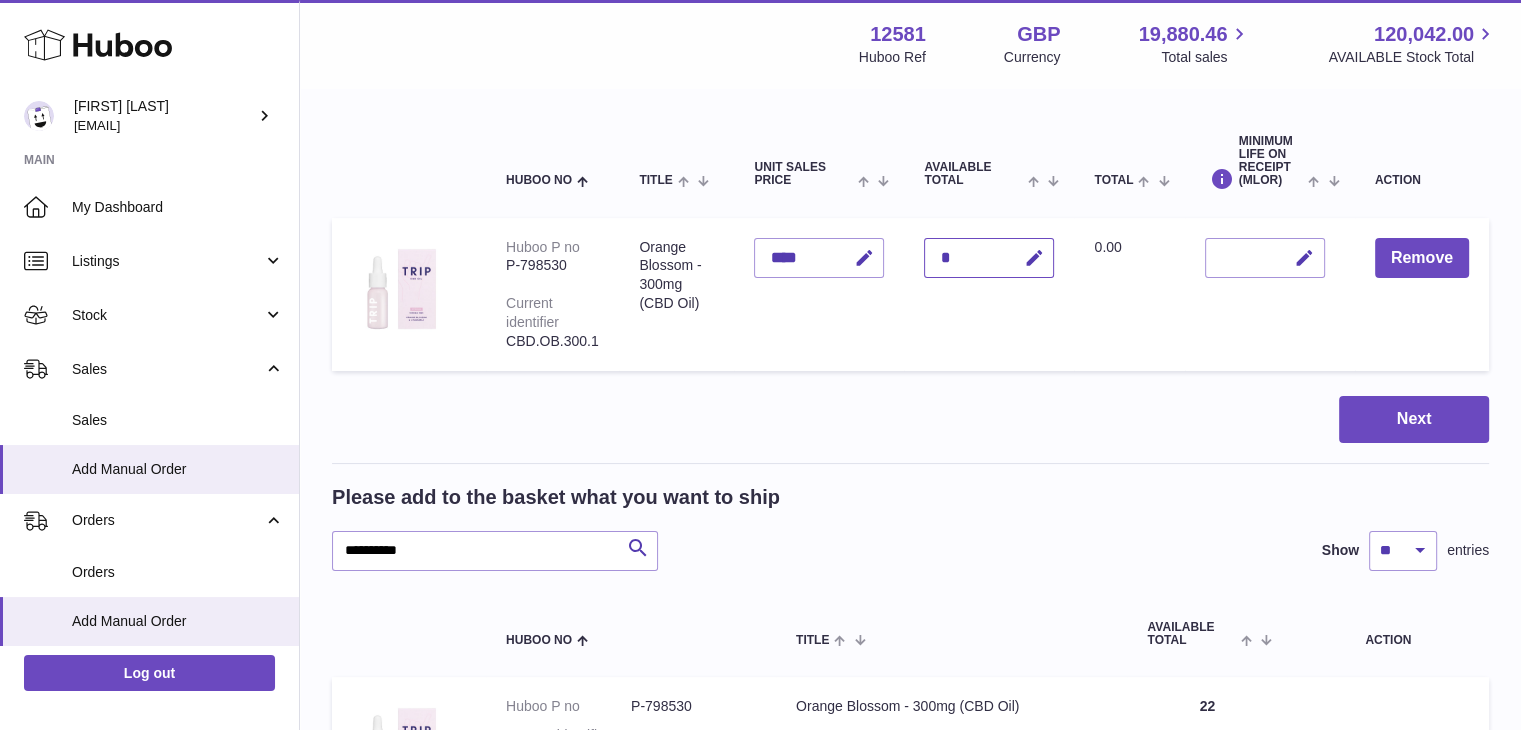 scroll, scrollTop: 126, scrollLeft: 0, axis: vertical 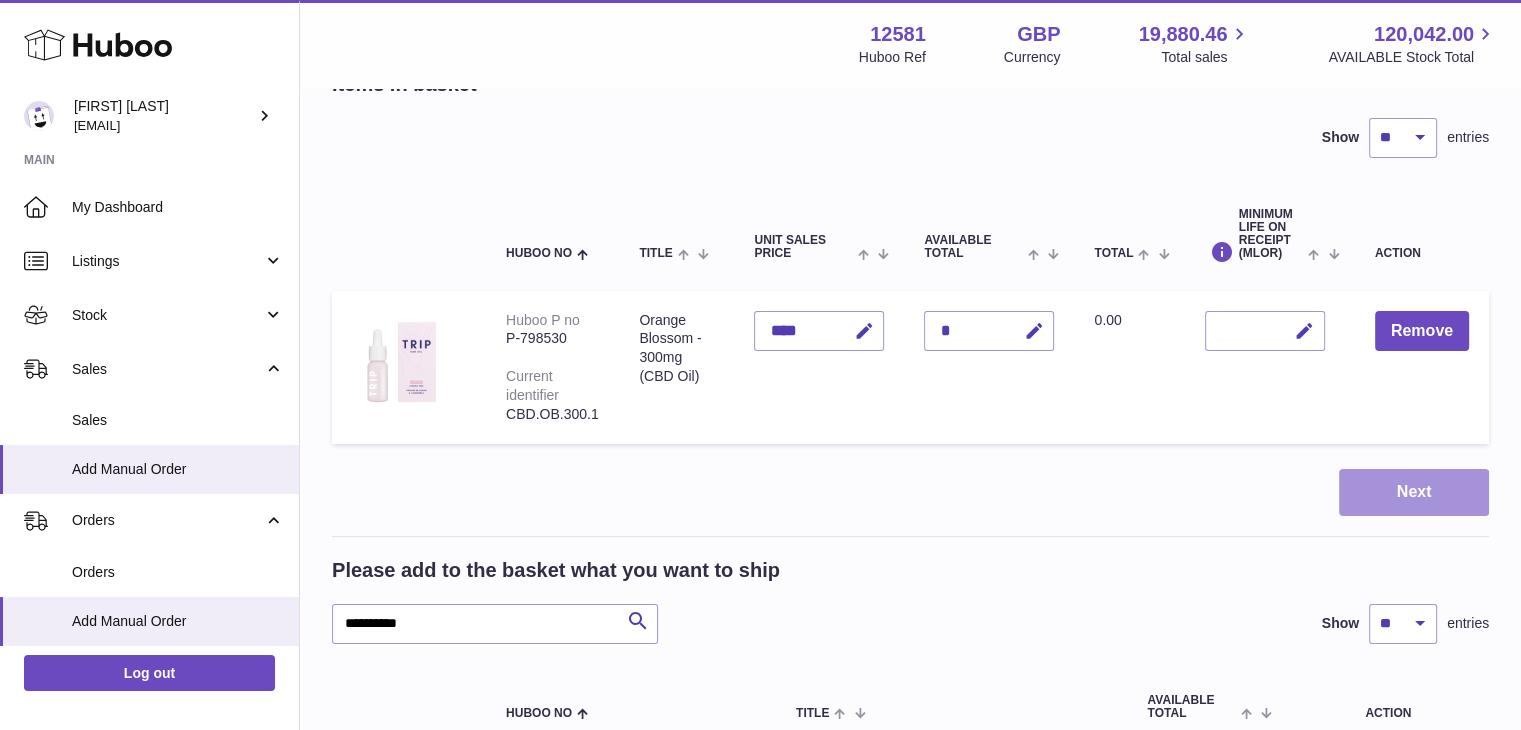 click on "Next" at bounding box center (1414, 492) 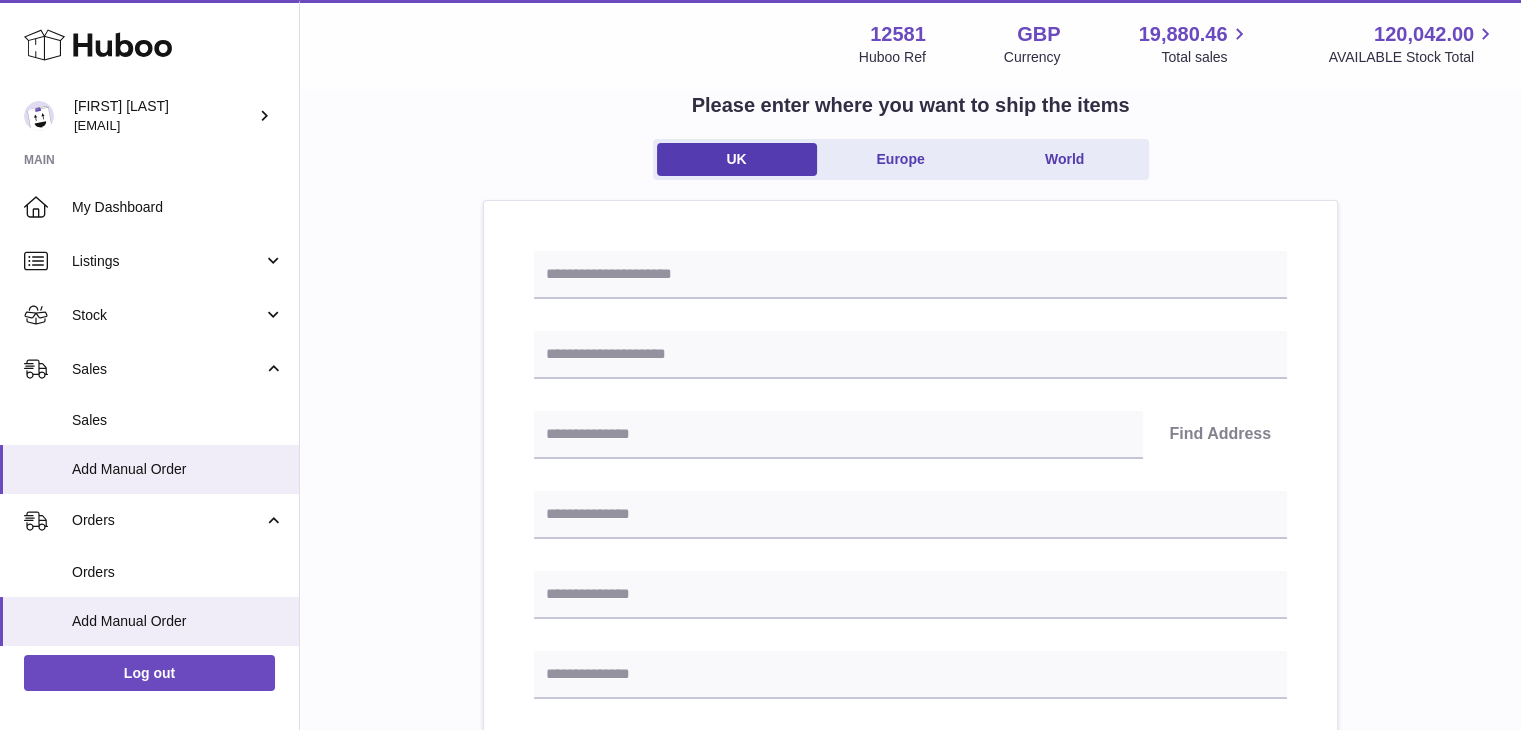 scroll, scrollTop: 0, scrollLeft: 0, axis: both 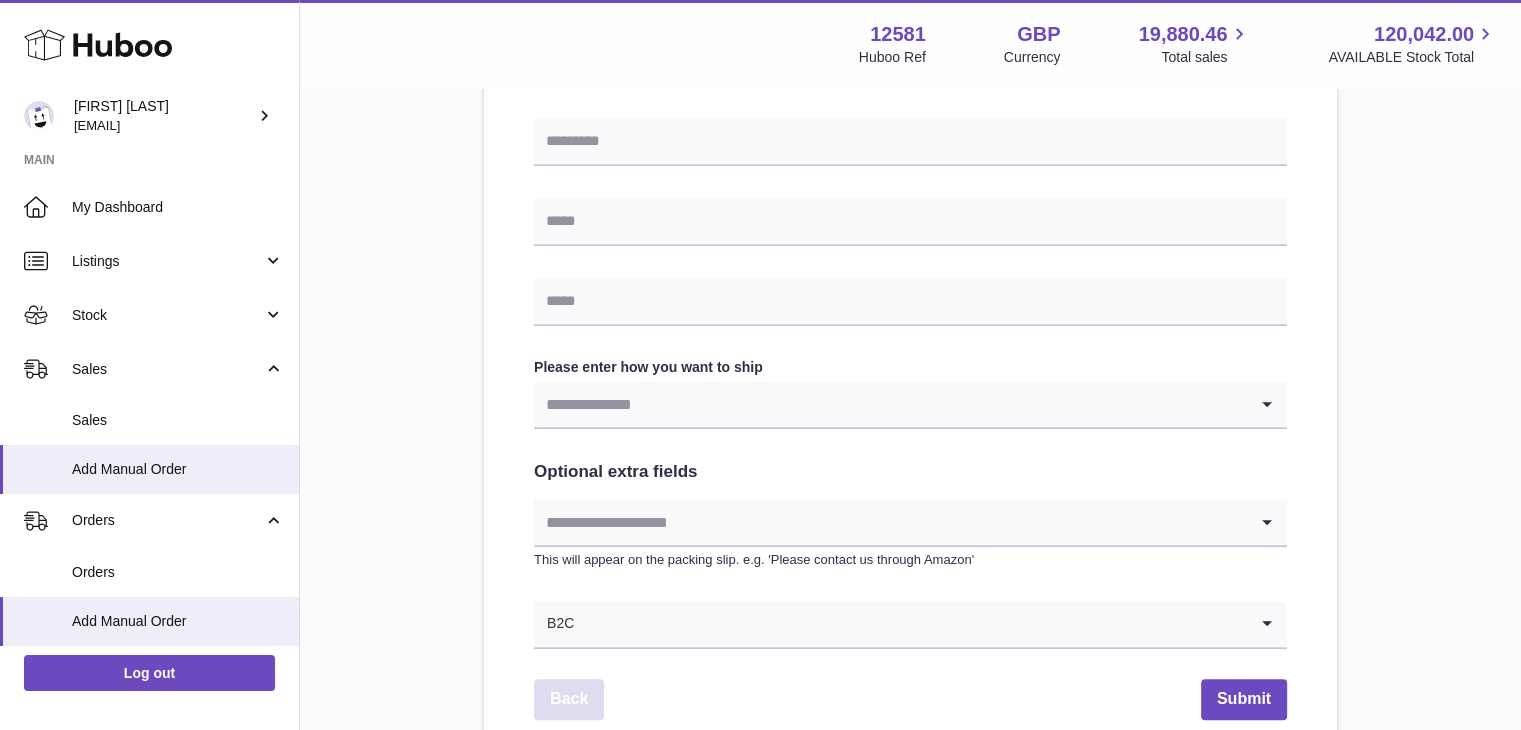 click on "Back" at bounding box center [569, 699] 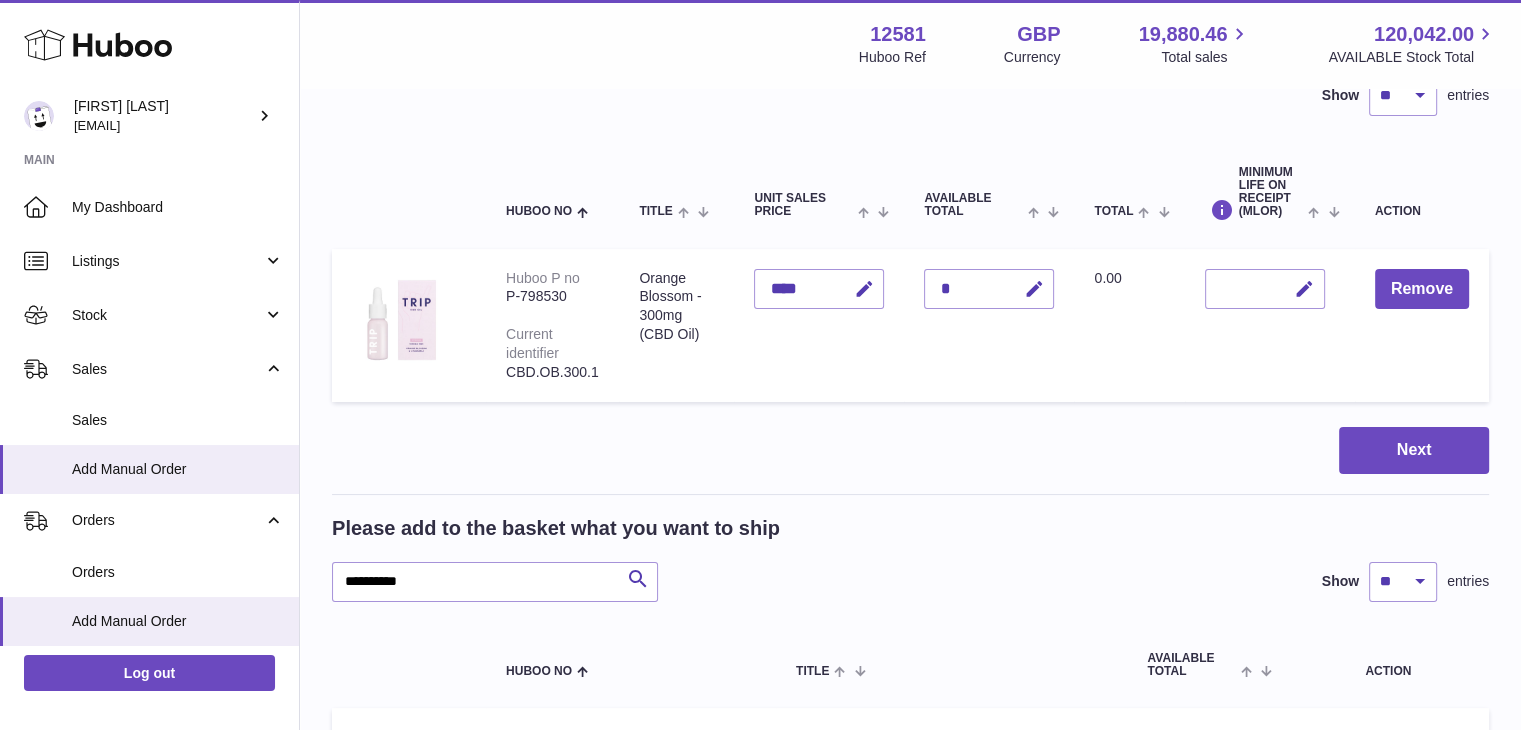 scroll, scrollTop: 167, scrollLeft: 0, axis: vertical 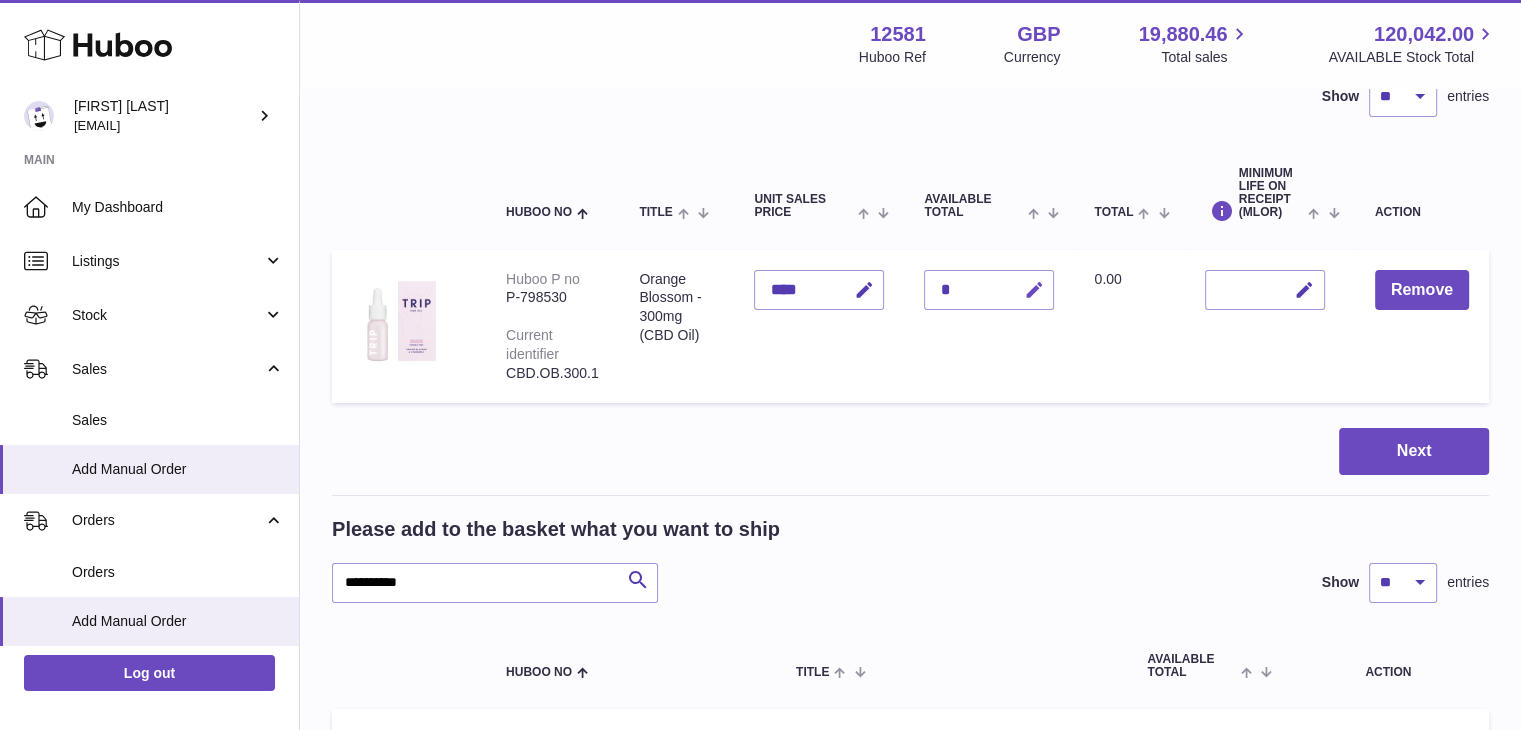 click at bounding box center [1033, 290] 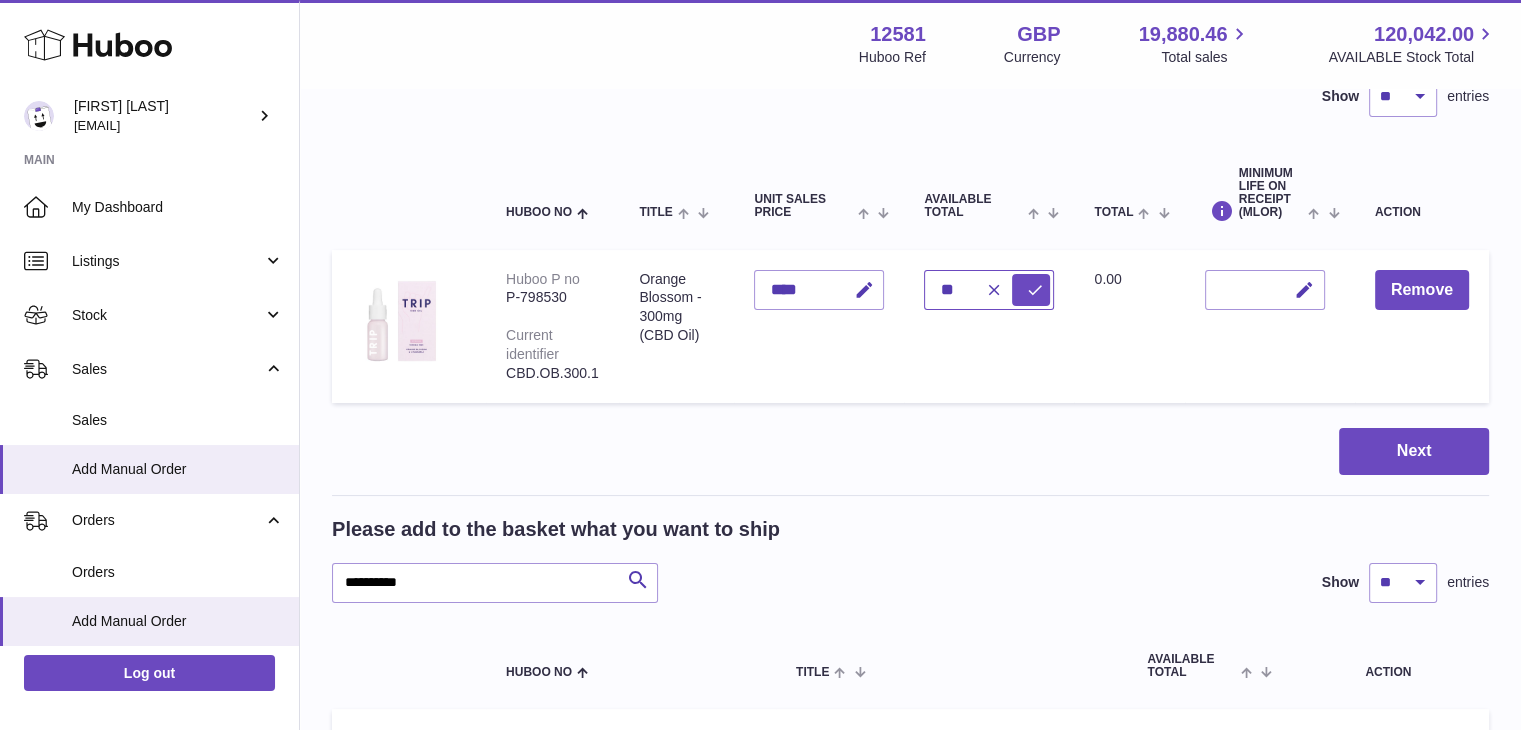 type on "**" 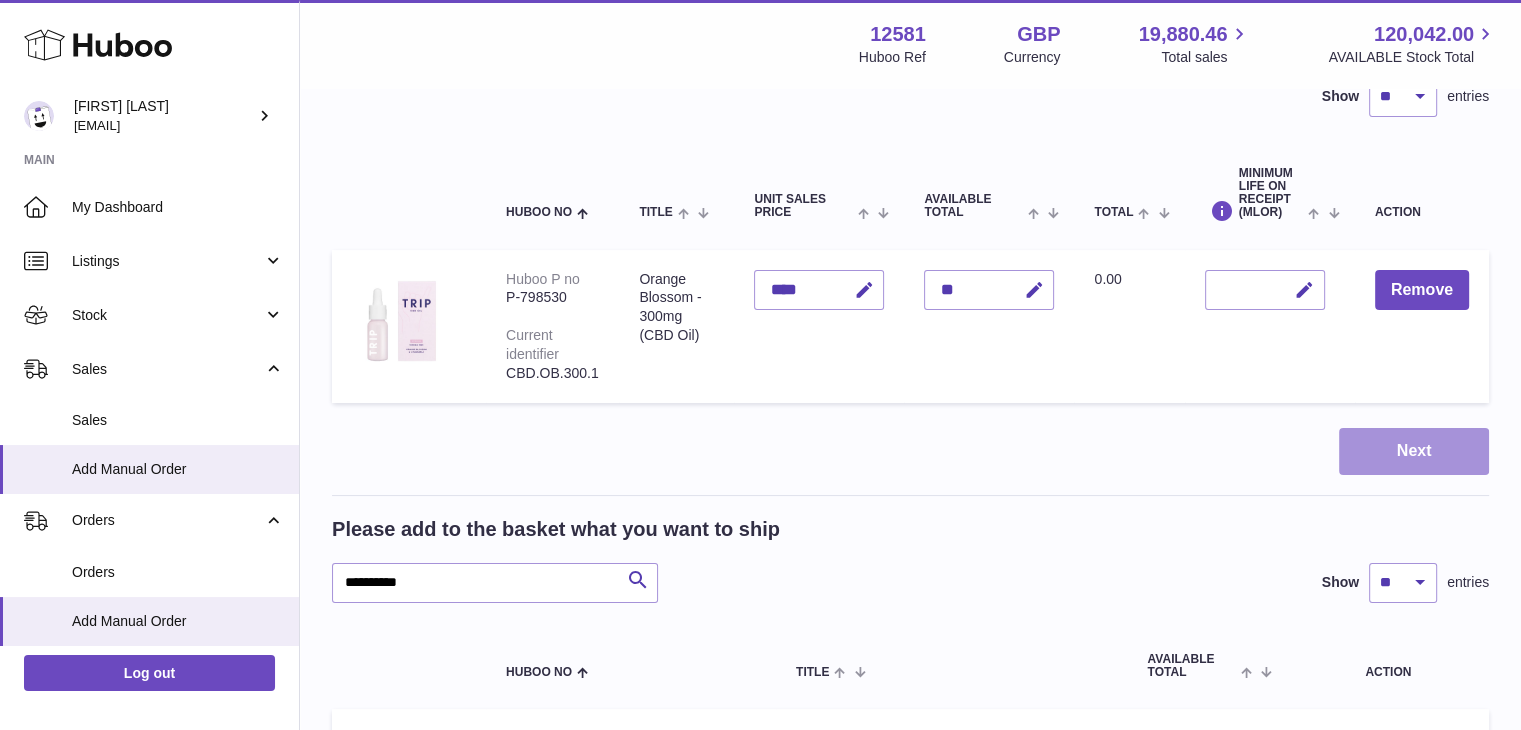 click on "Next" at bounding box center [1414, 451] 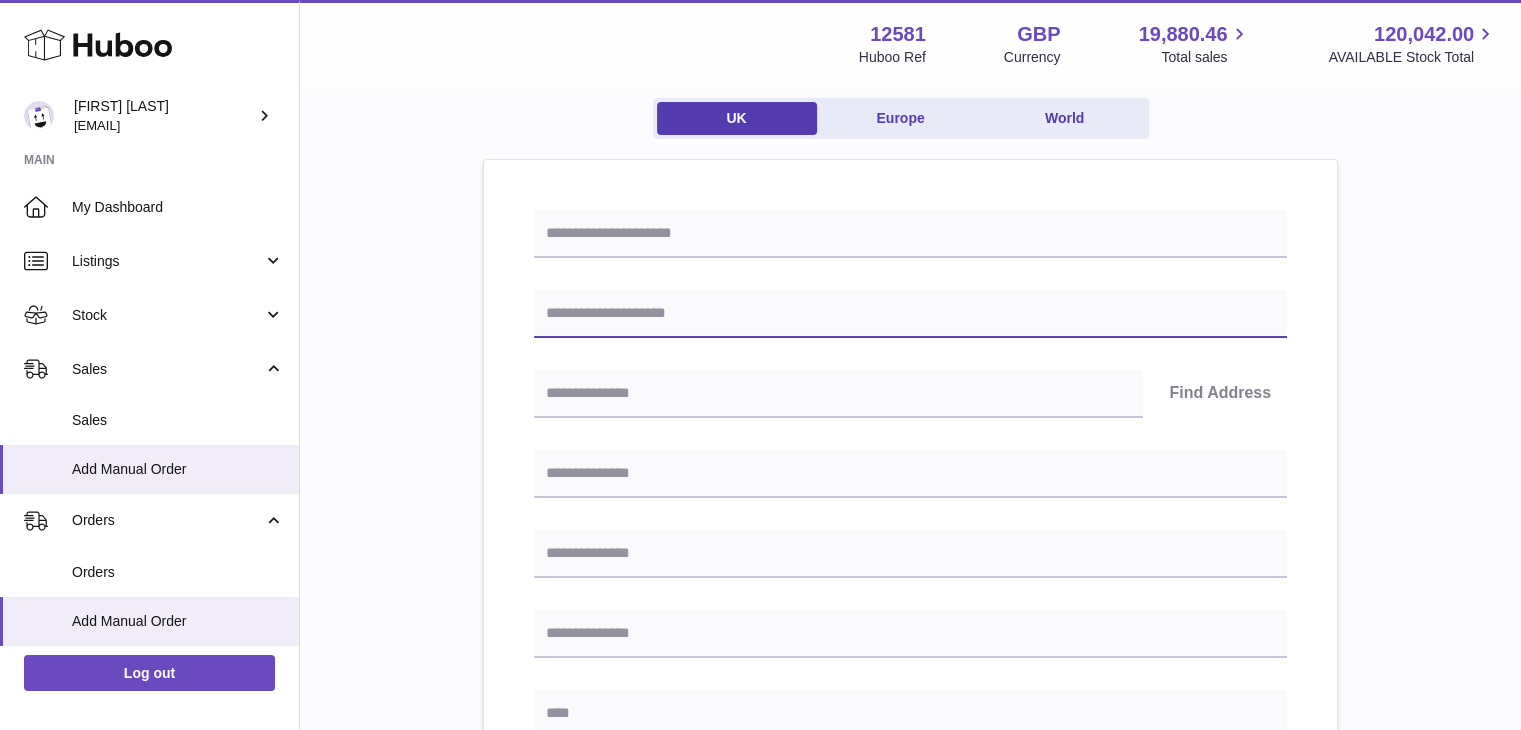 click at bounding box center (910, 314) 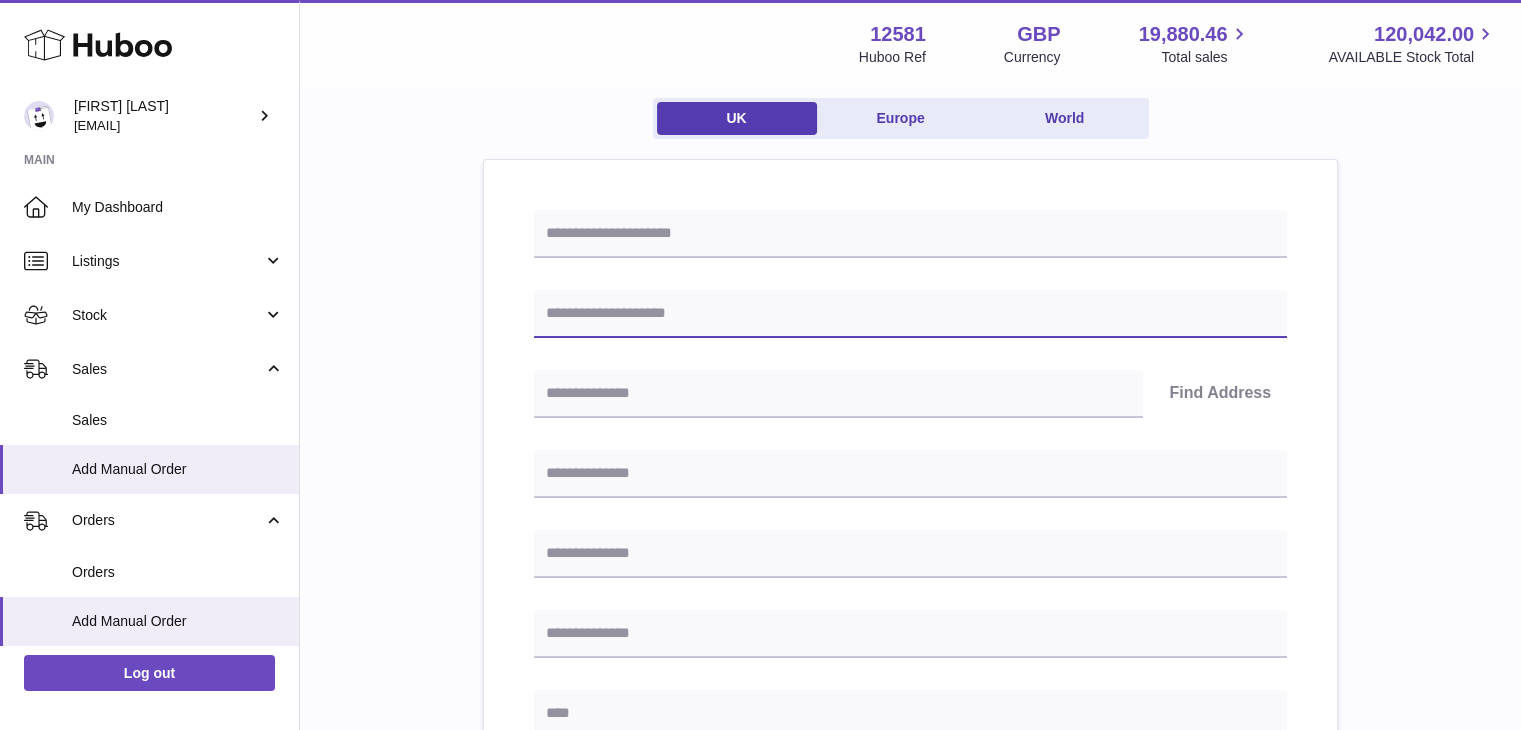 type on "**********" 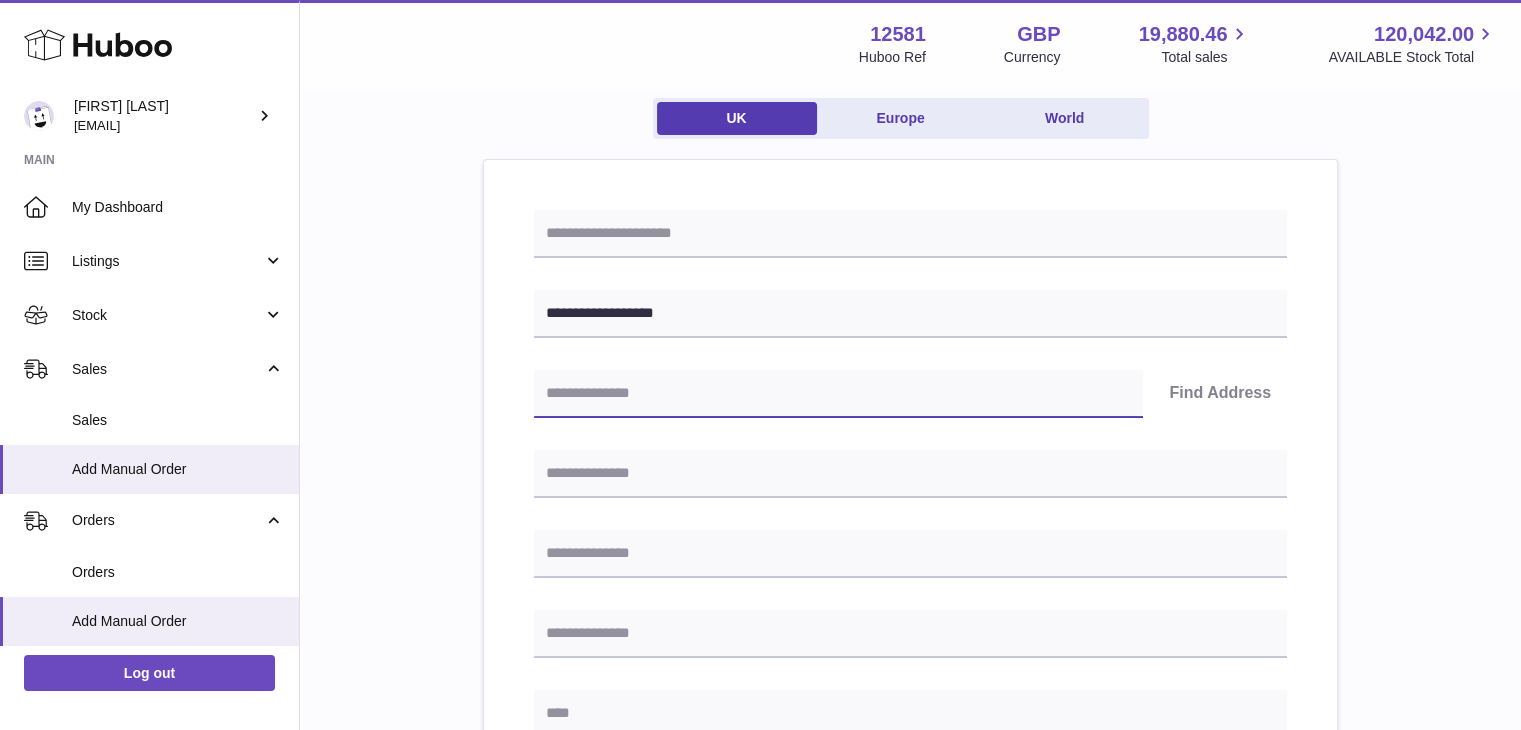 click at bounding box center [838, 394] 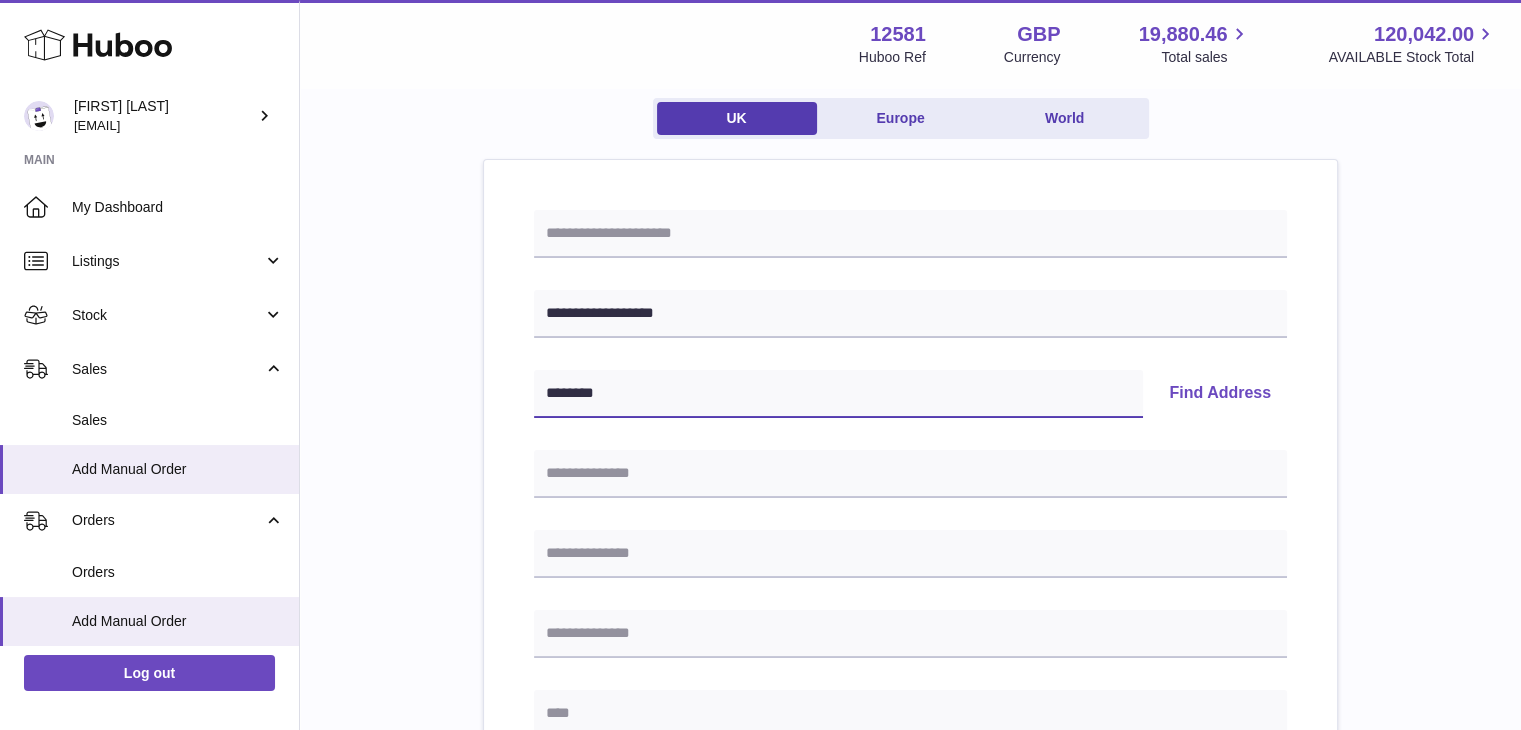 type on "********" 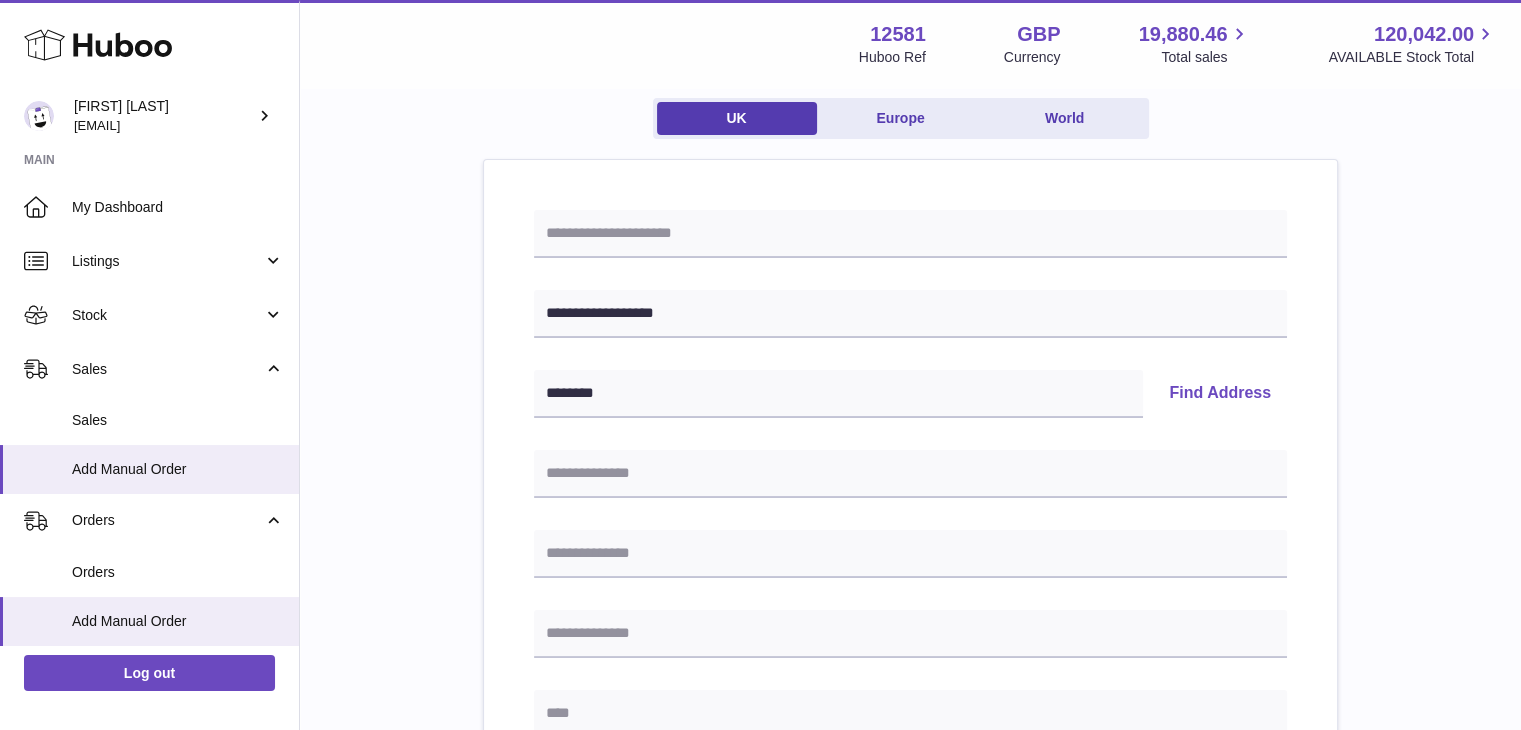 click on "Find Address" at bounding box center [1220, 394] 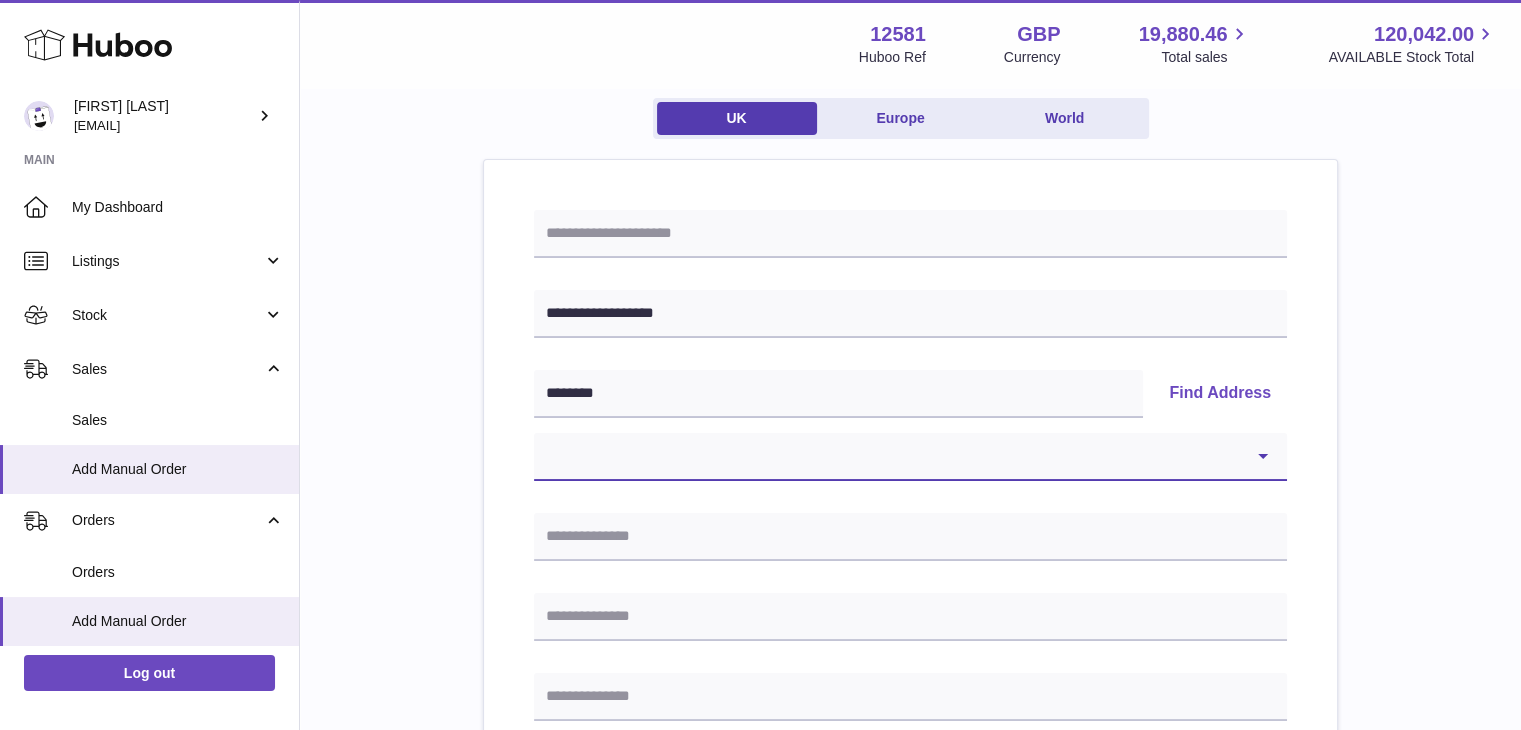click on "**********" at bounding box center (910, 457) 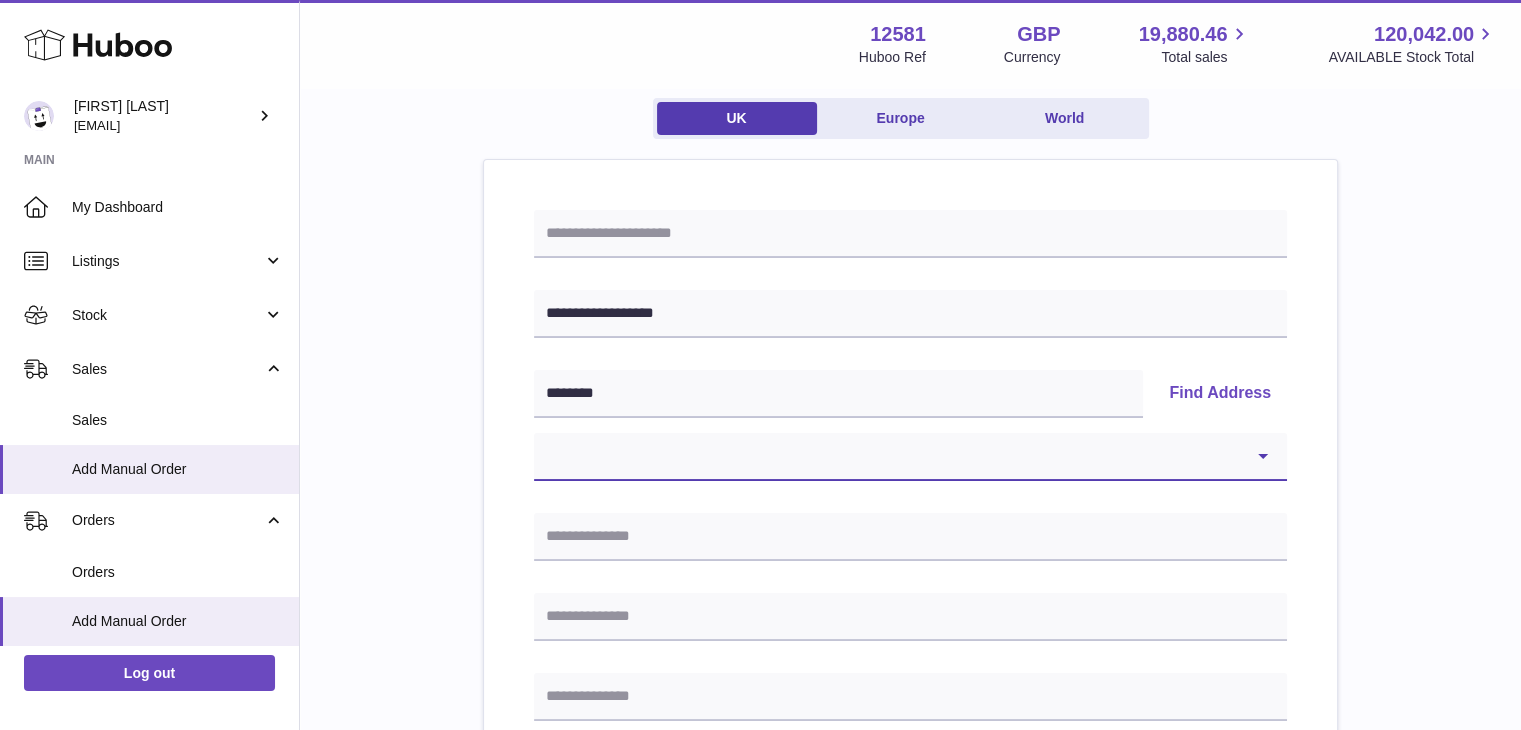 select on "**" 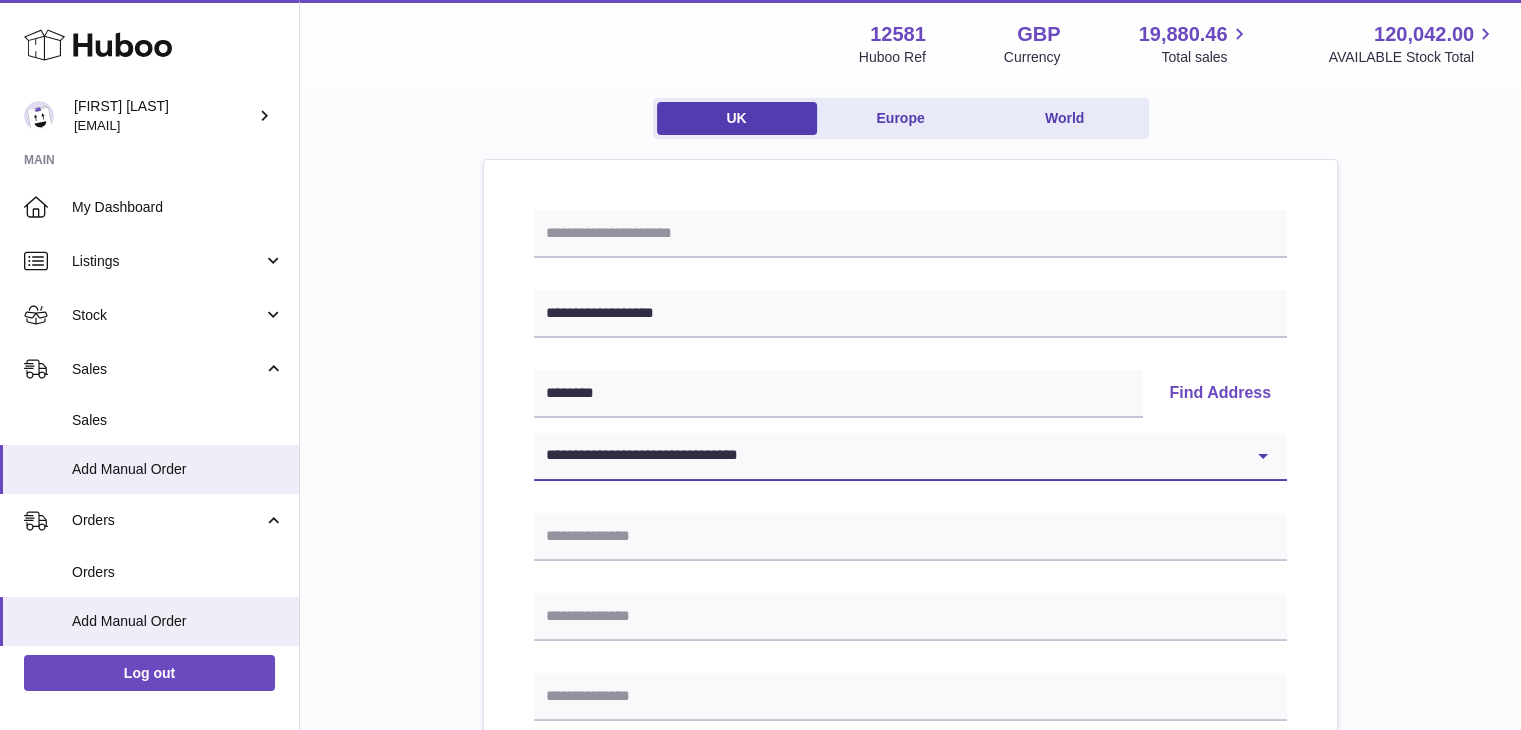 click on "**********" at bounding box center [910, 457] 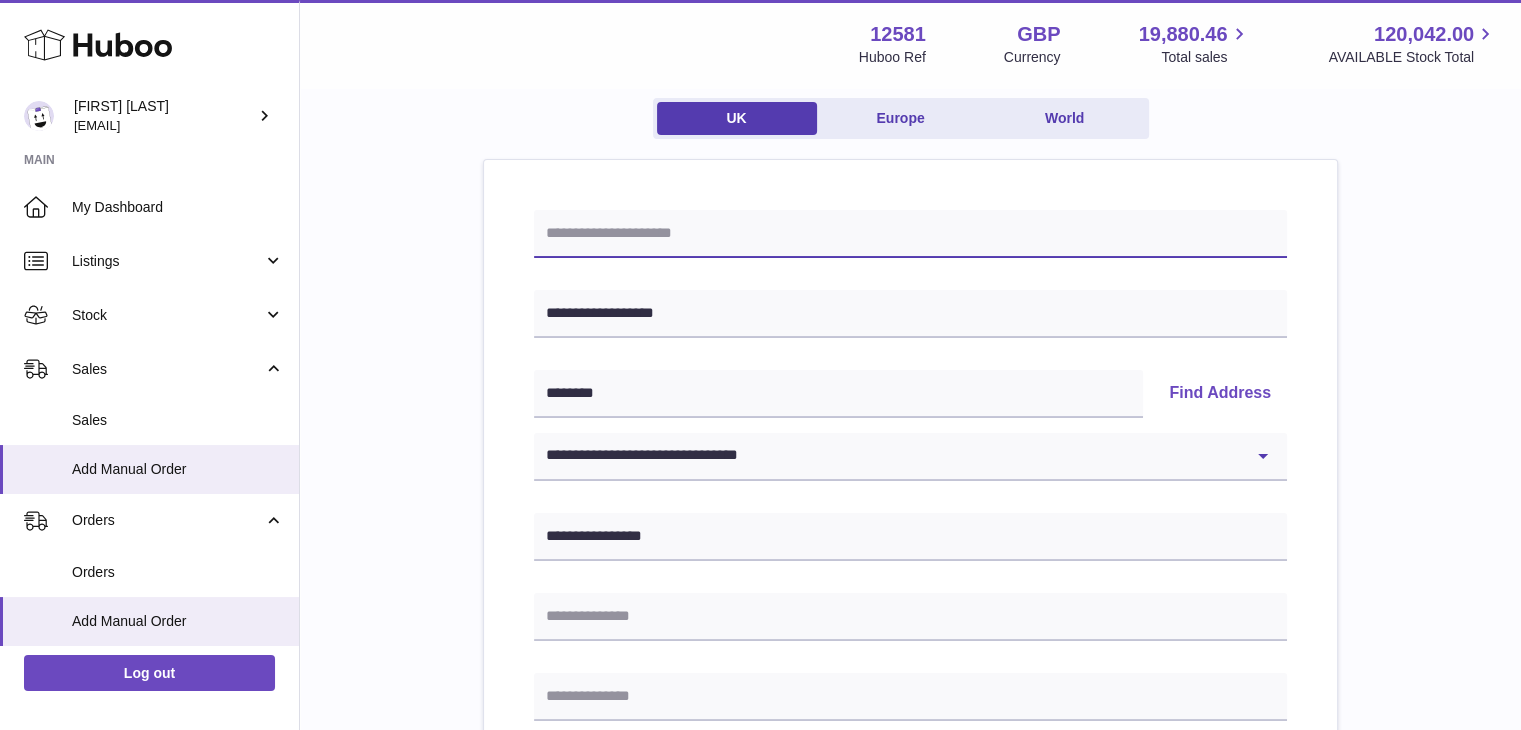 click at bounding box center [910, 234] 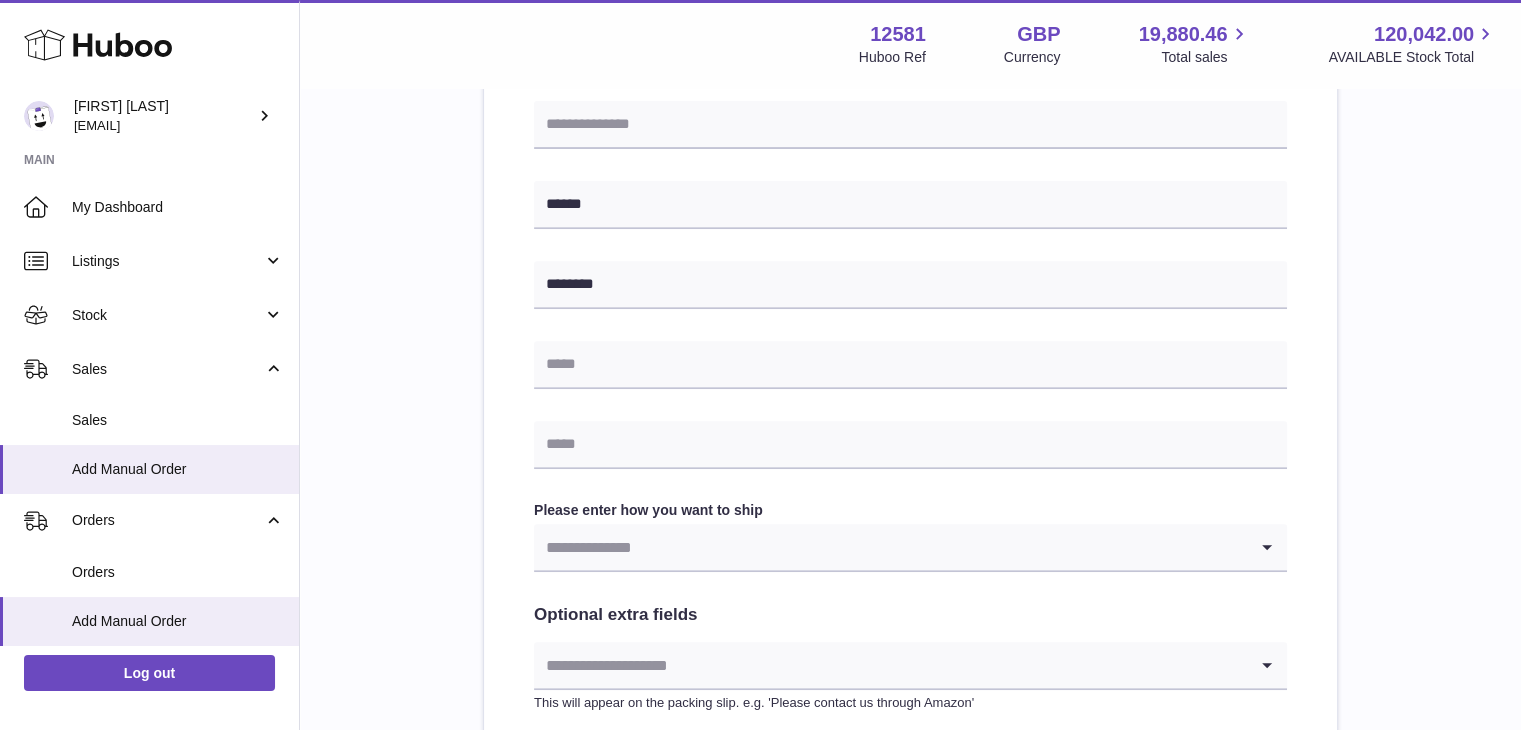 scroll, scrollTop: 740, scrollLeft: 0, axis: vertical 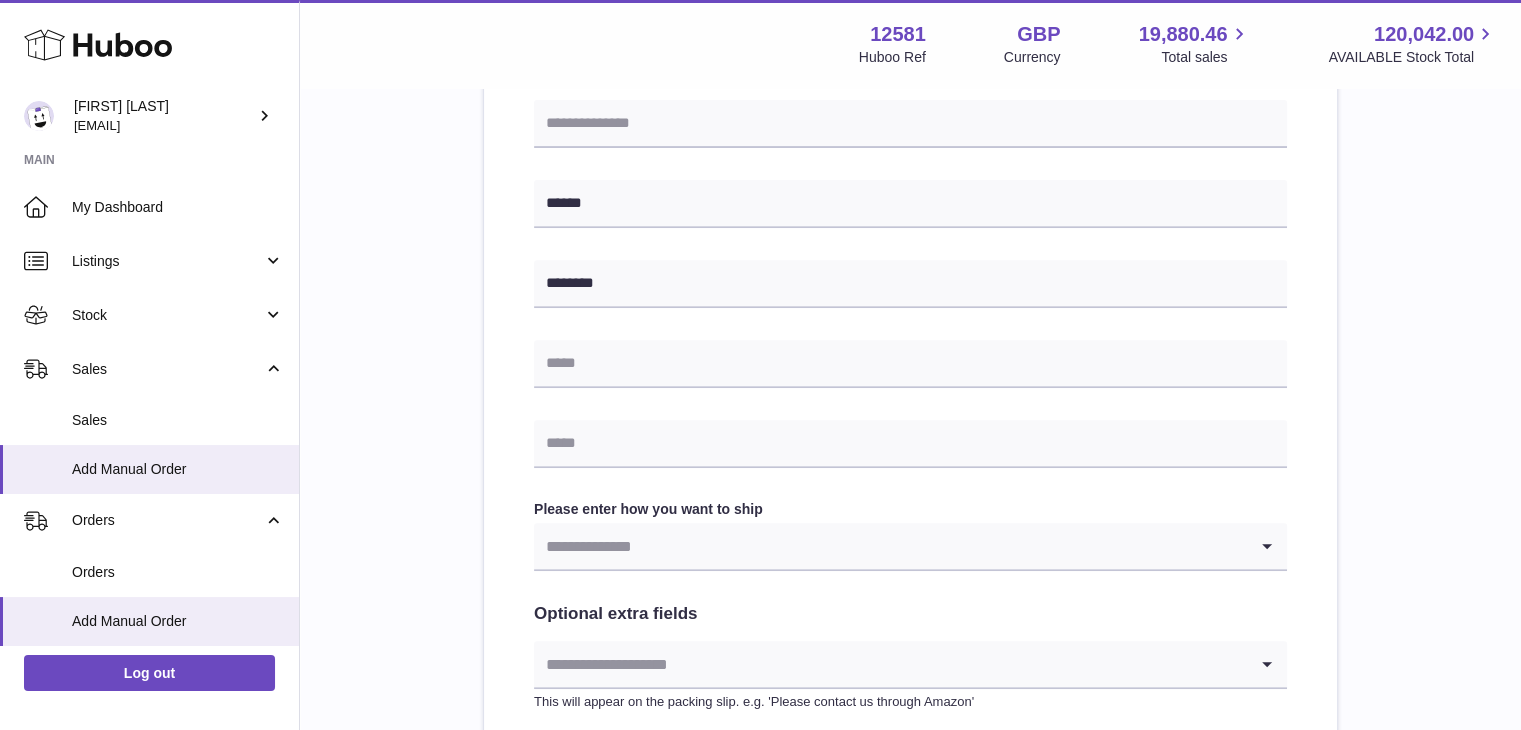 type on "**********" 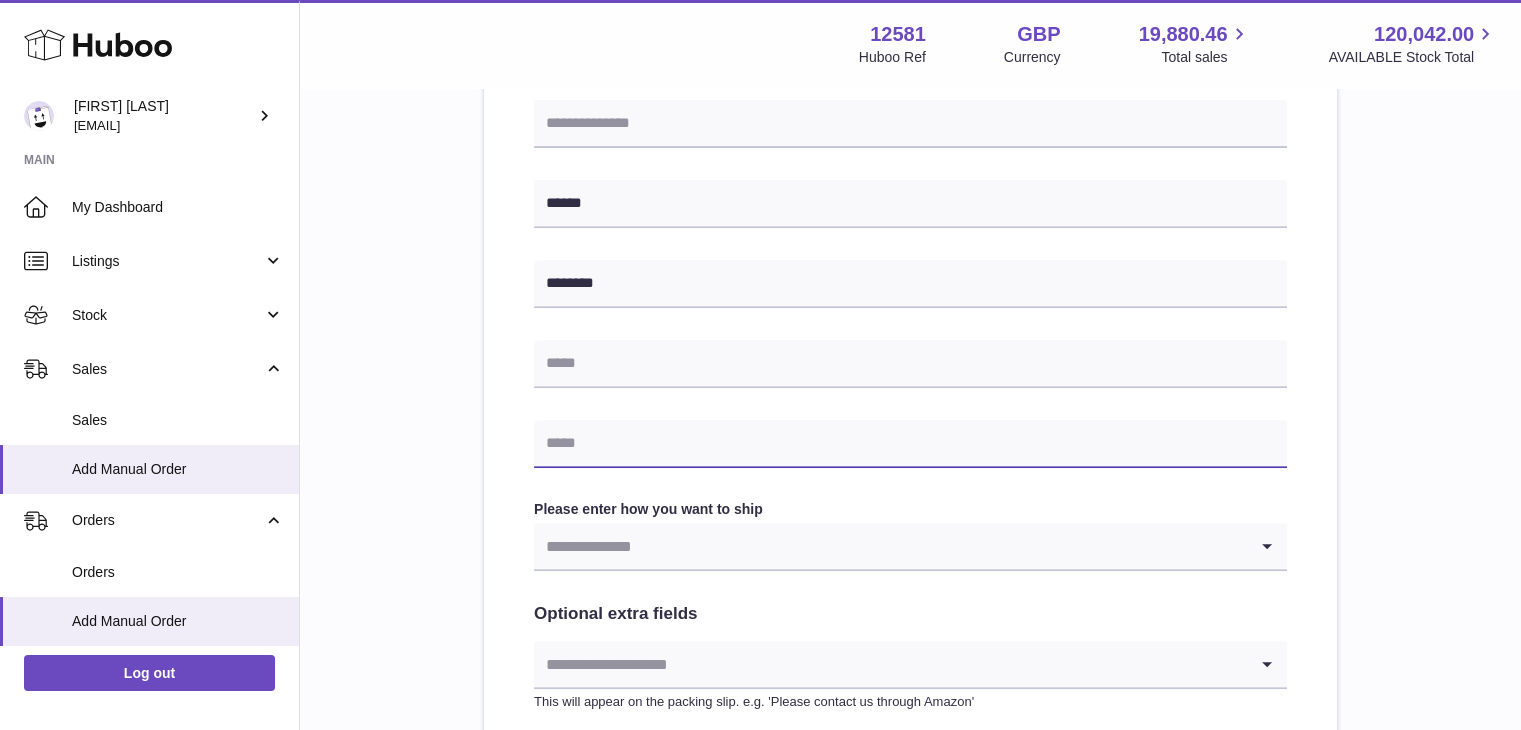 click at bounding box center (910, 444) 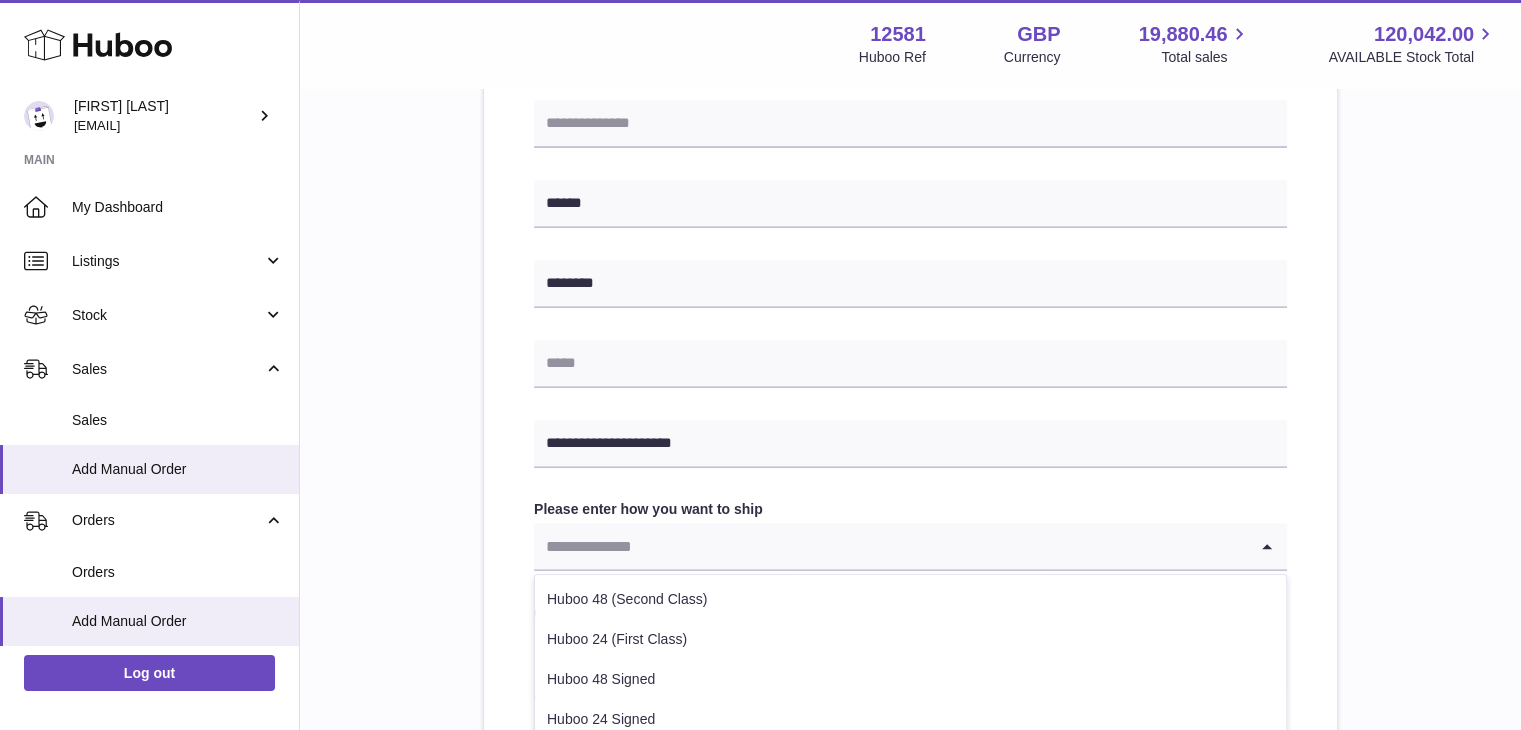 click at bounding box center (890, 546) 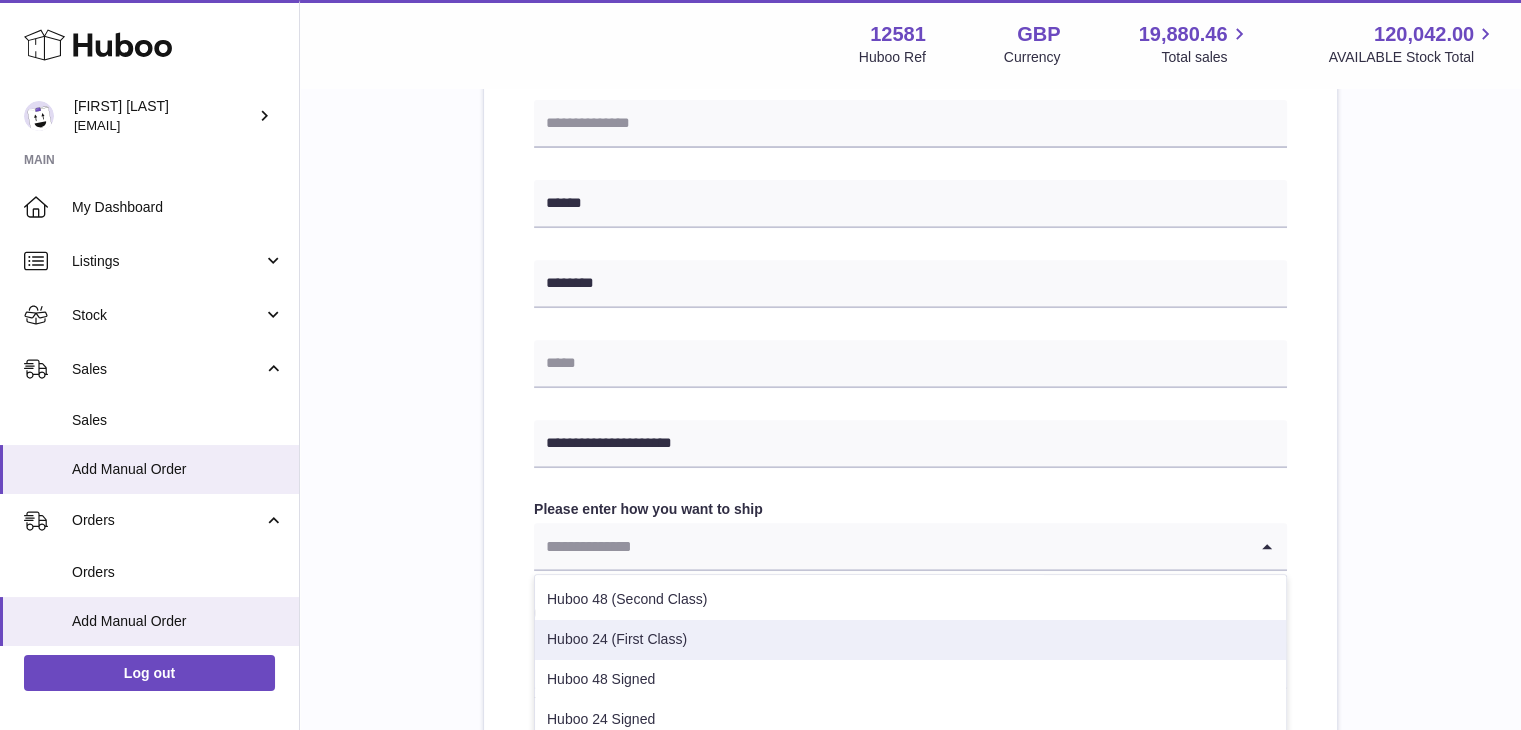 scroll, scrollTop: 160, scrollLeft: 0, axis: vertical 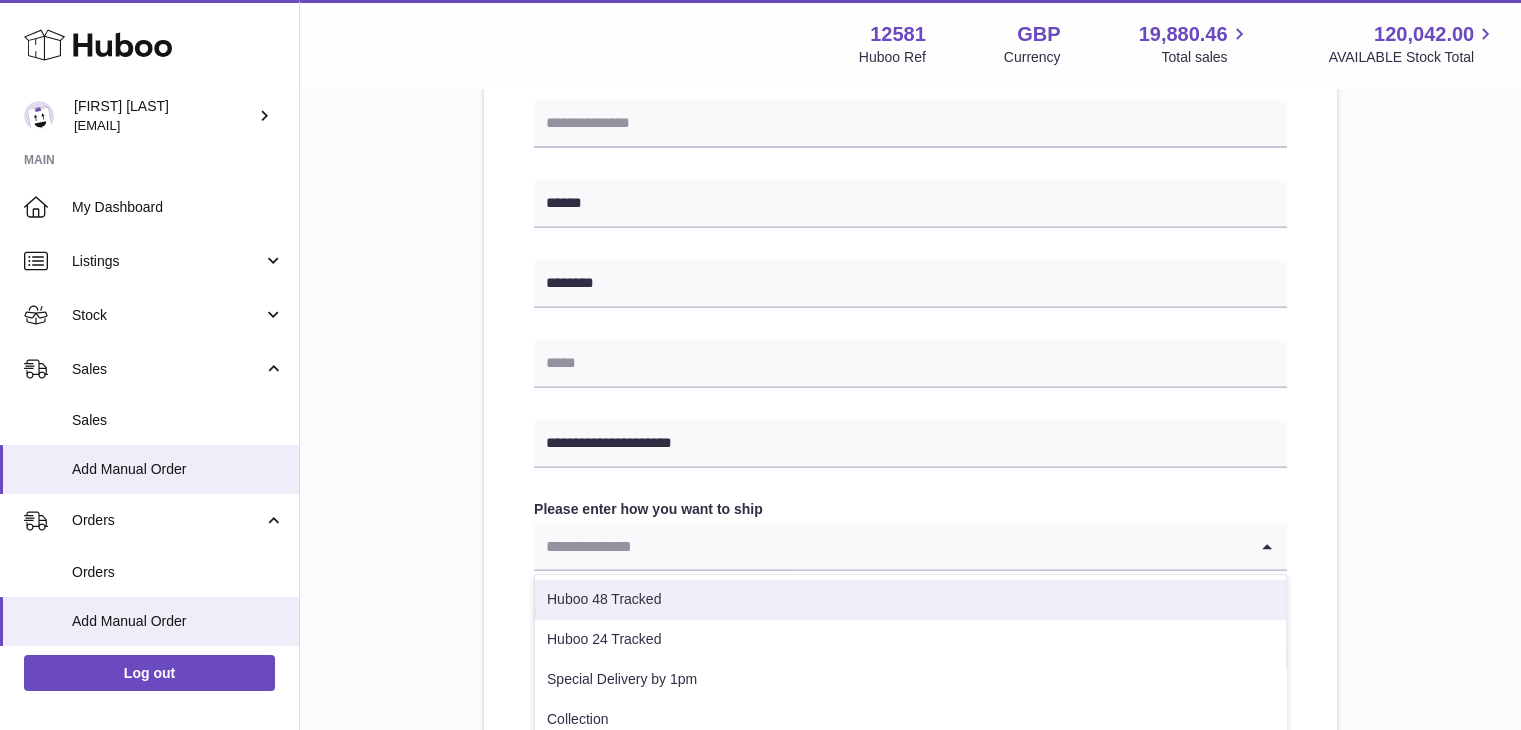 click on "Huboo 48 Tracked" at bounding box center [910, 600] 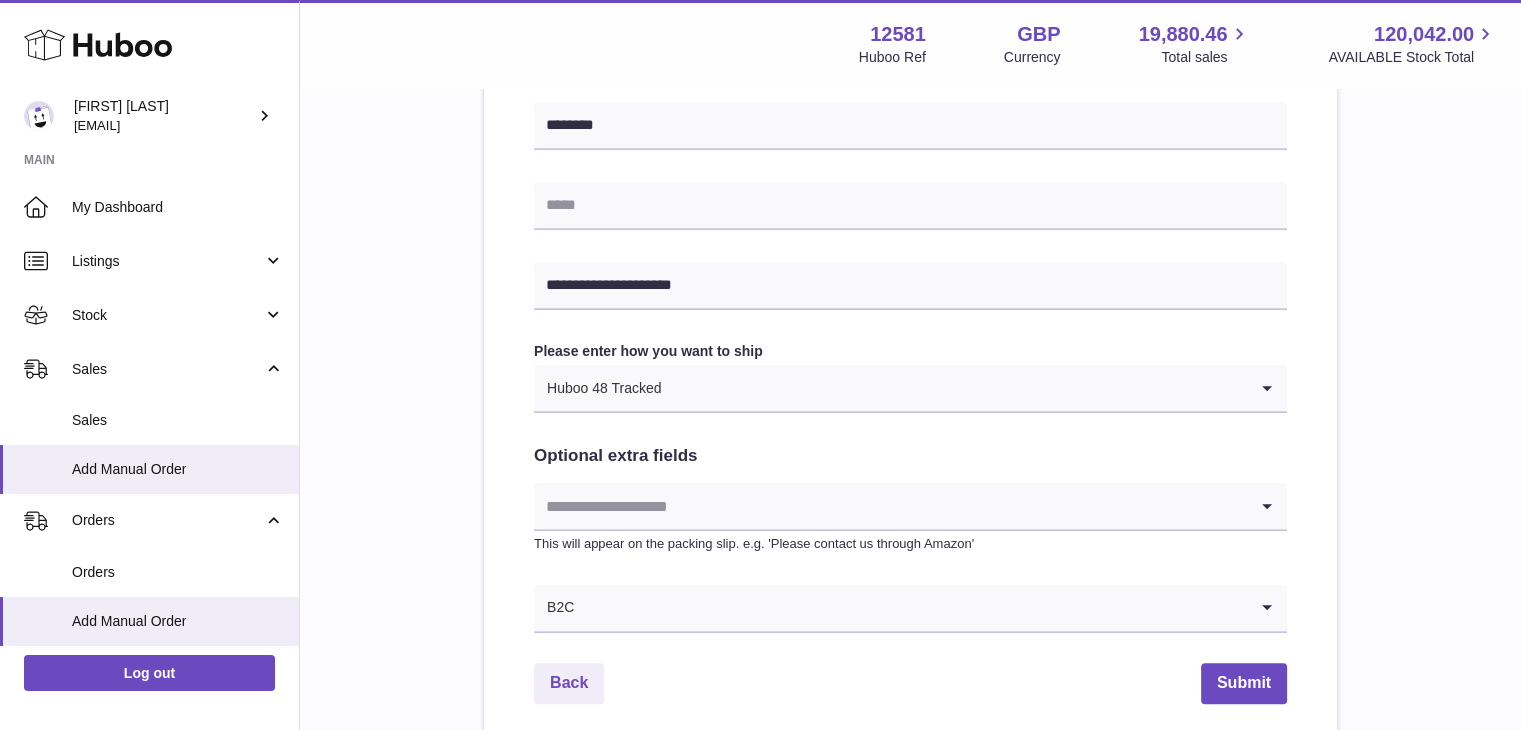scroll, scrollTop: 899, scrollLeft: 0, axis: vertical 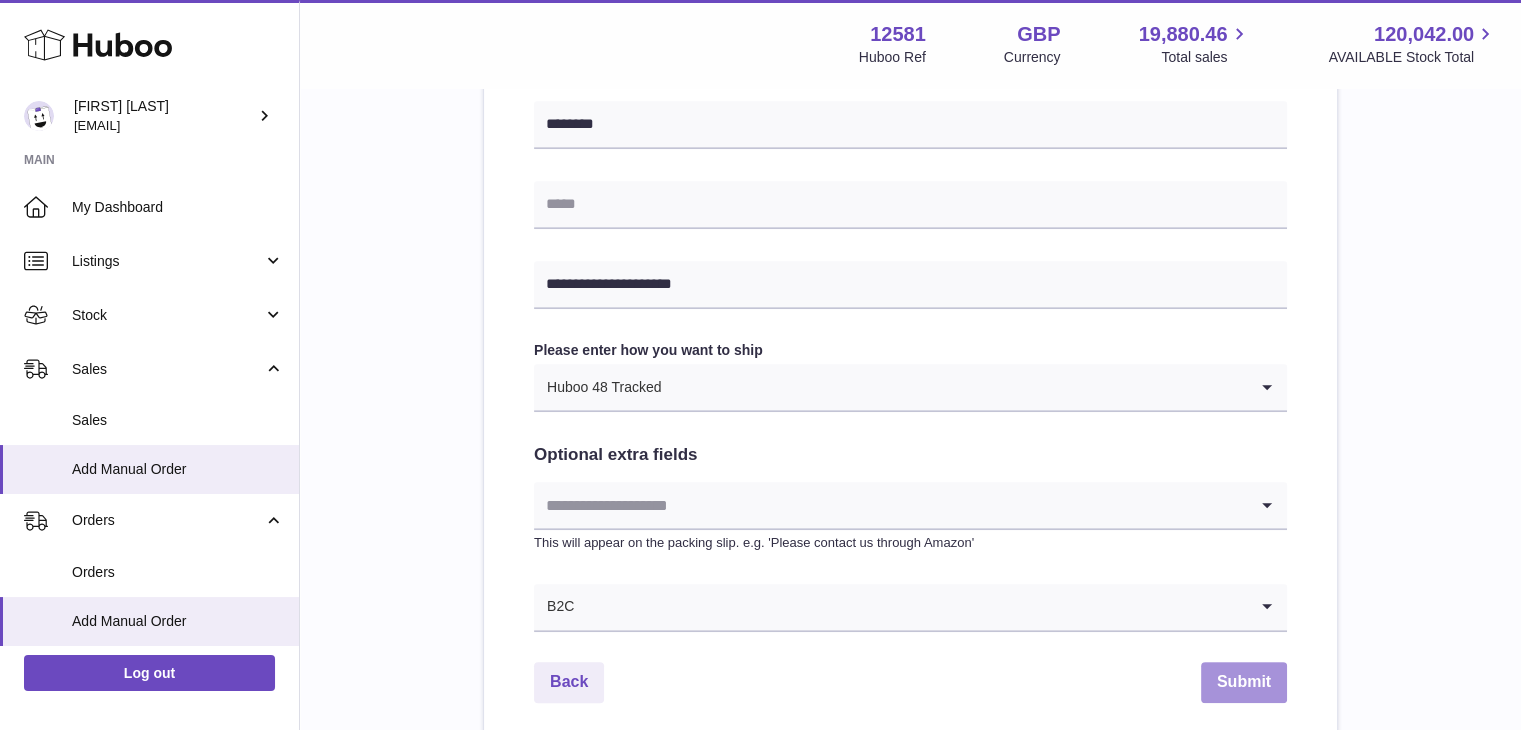 click on "Submit" at bounding box center [1244, 682] 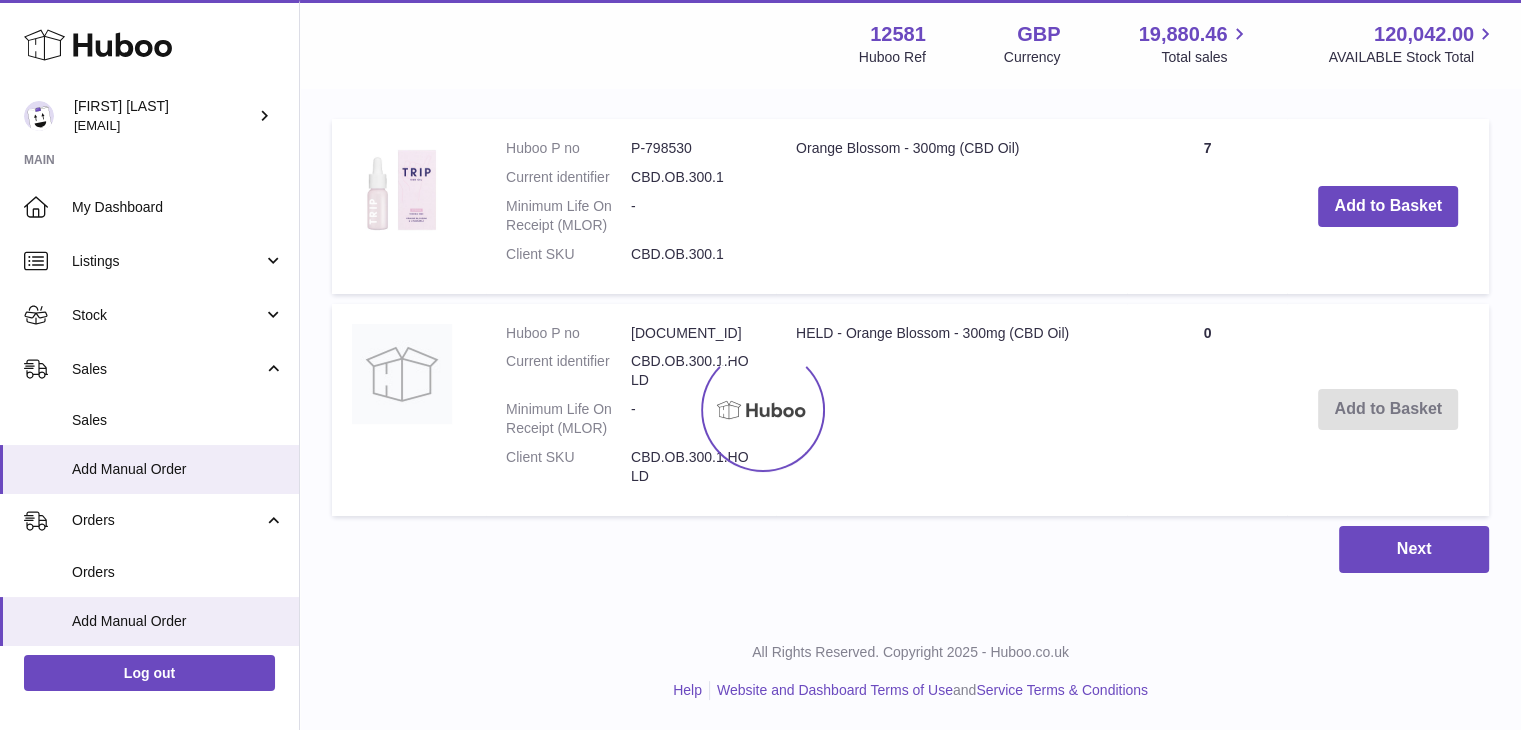 scroll, scrollTop: 0, scrollLeft: 0, axis: both 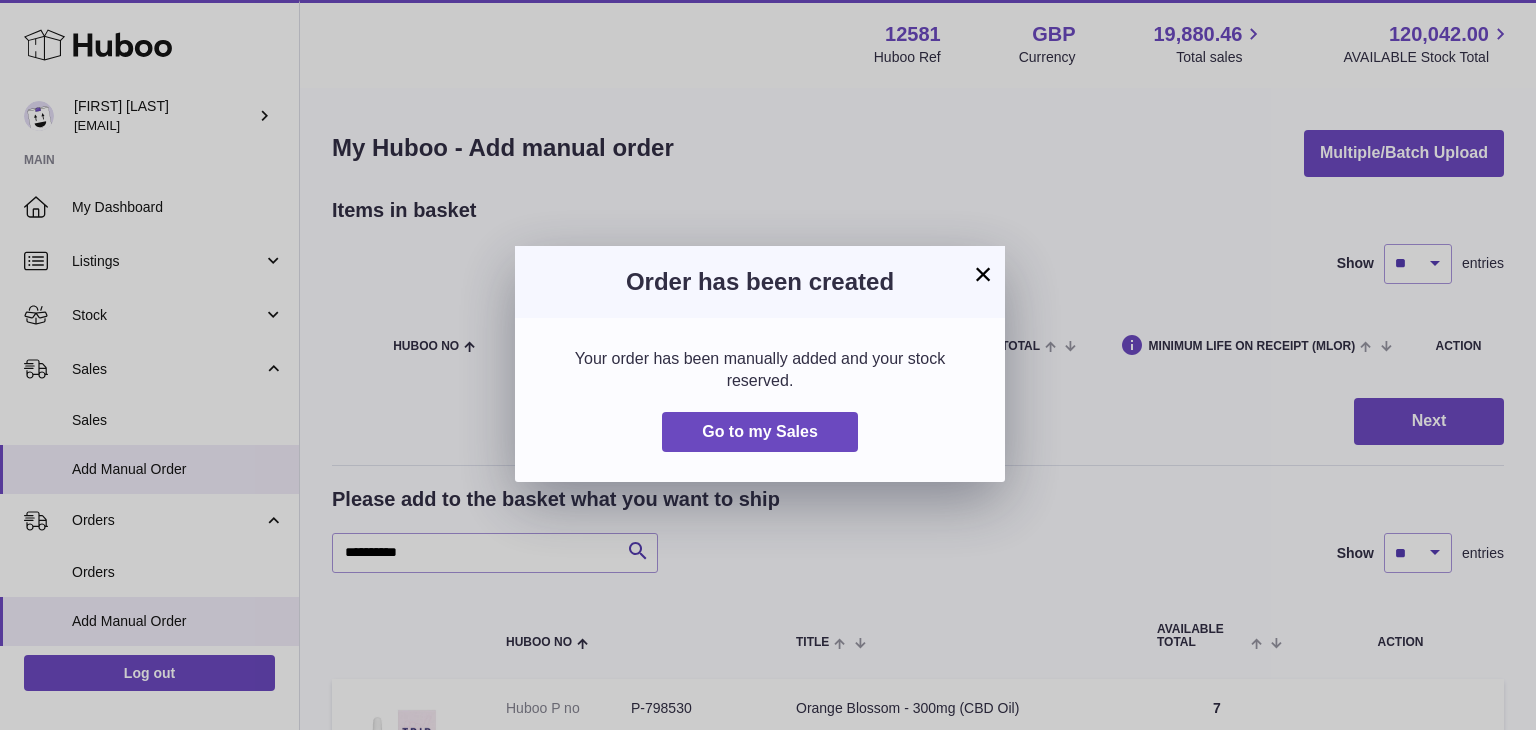 click on "×" at bounding box center (983, 274) 